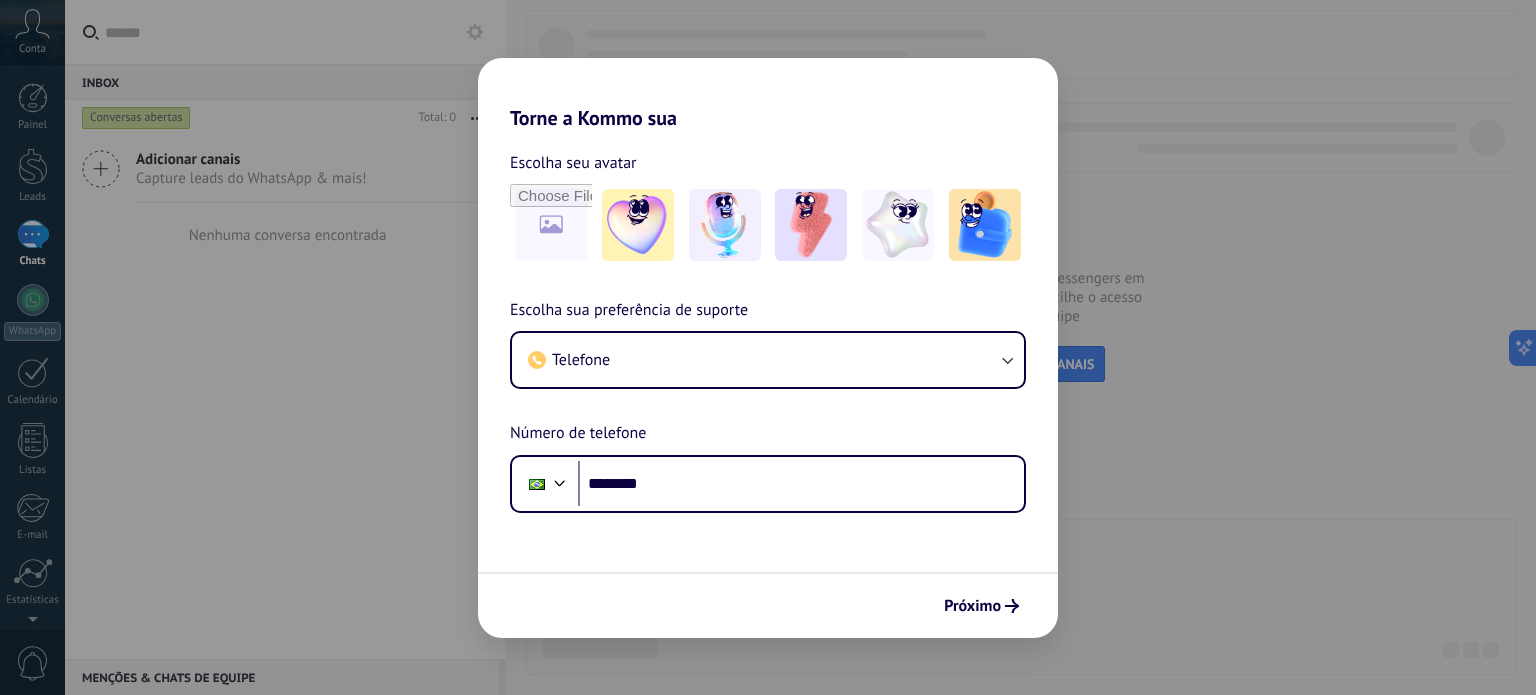 scroll, scrollTop: 0, scrollLeft: 0, axis: both 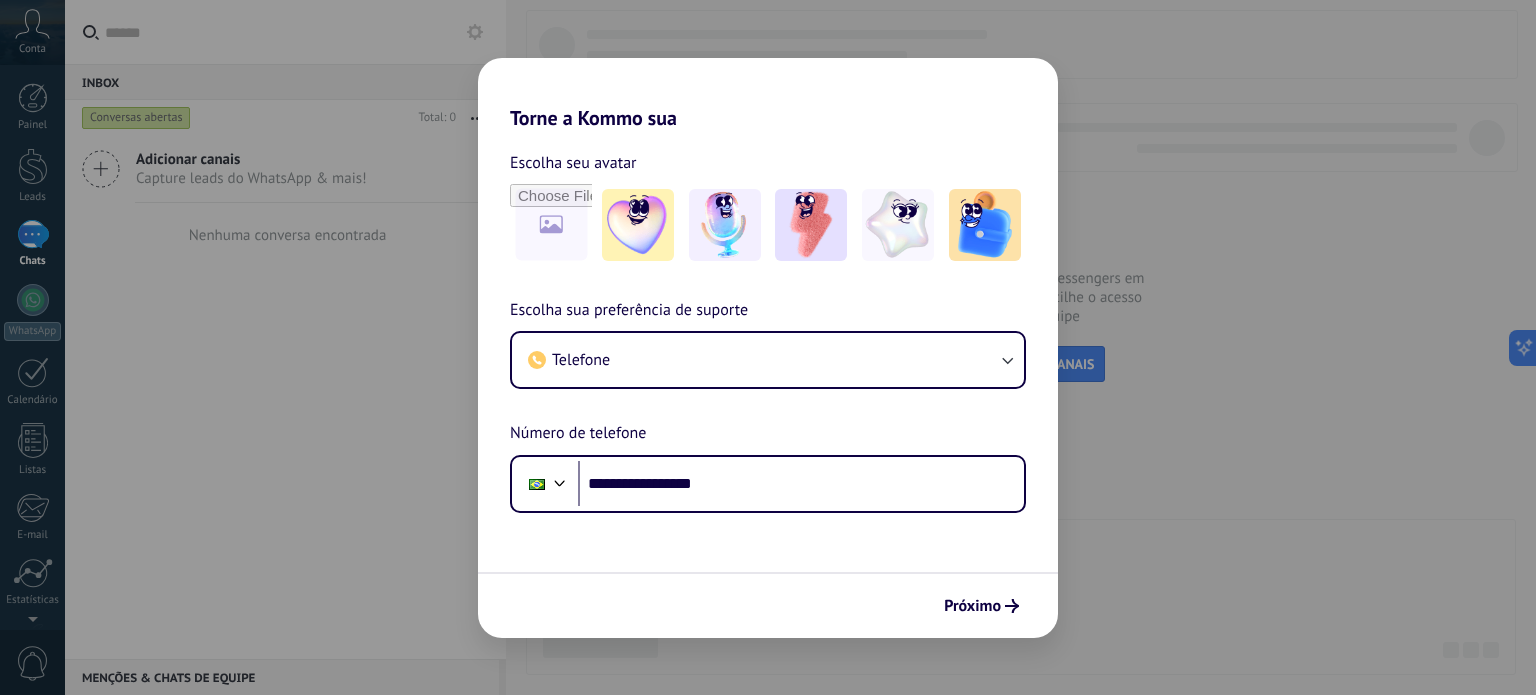 type on "**********" 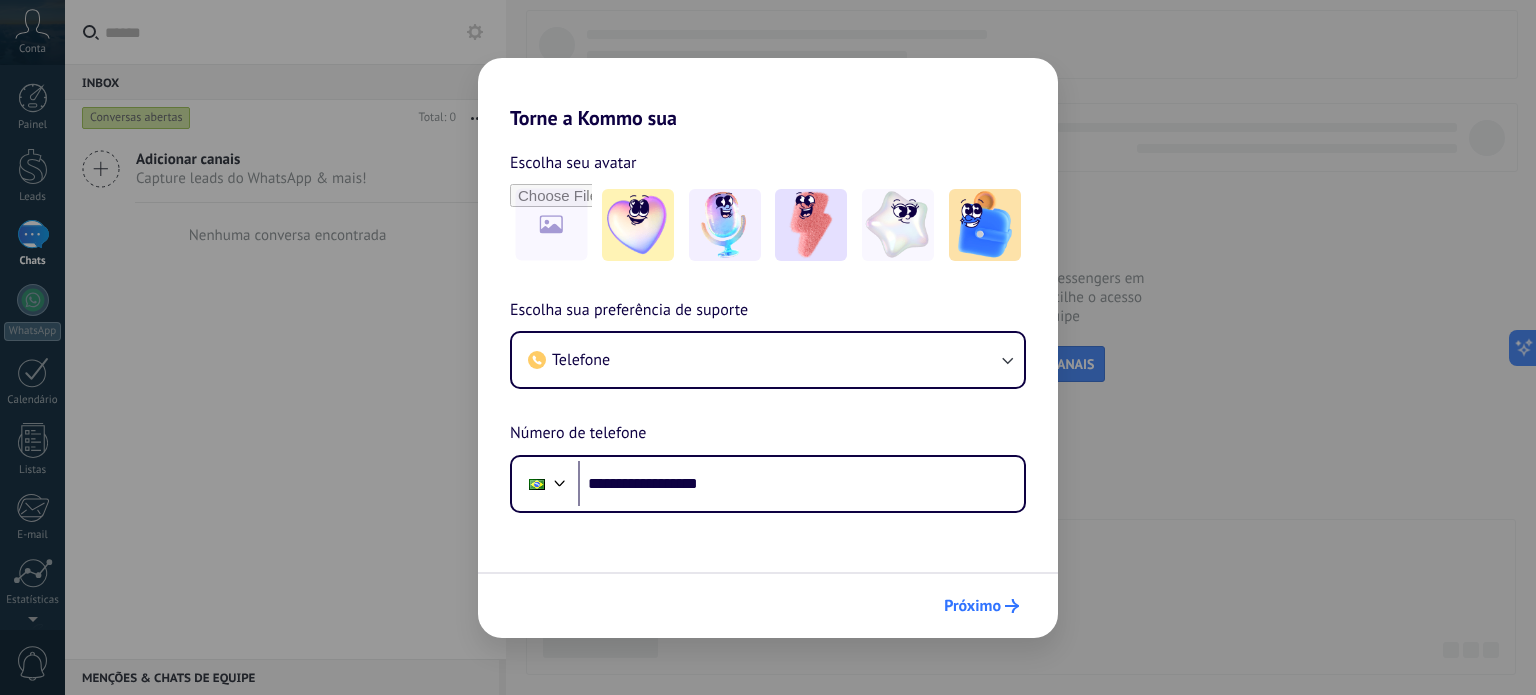 click on "Próximo" at bounding box center (981, 606) 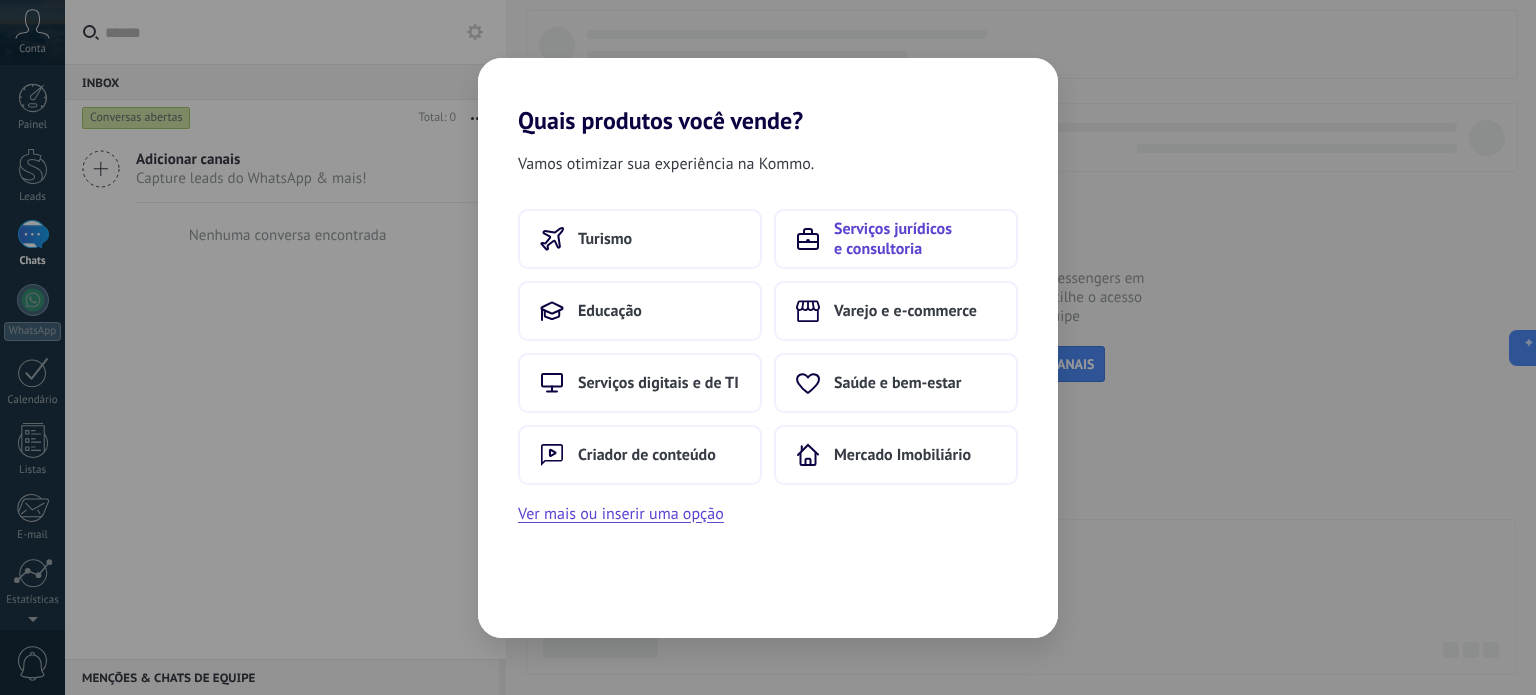 click on "Serviços jurídicos e consultoria" at bounding box center [915, 239] 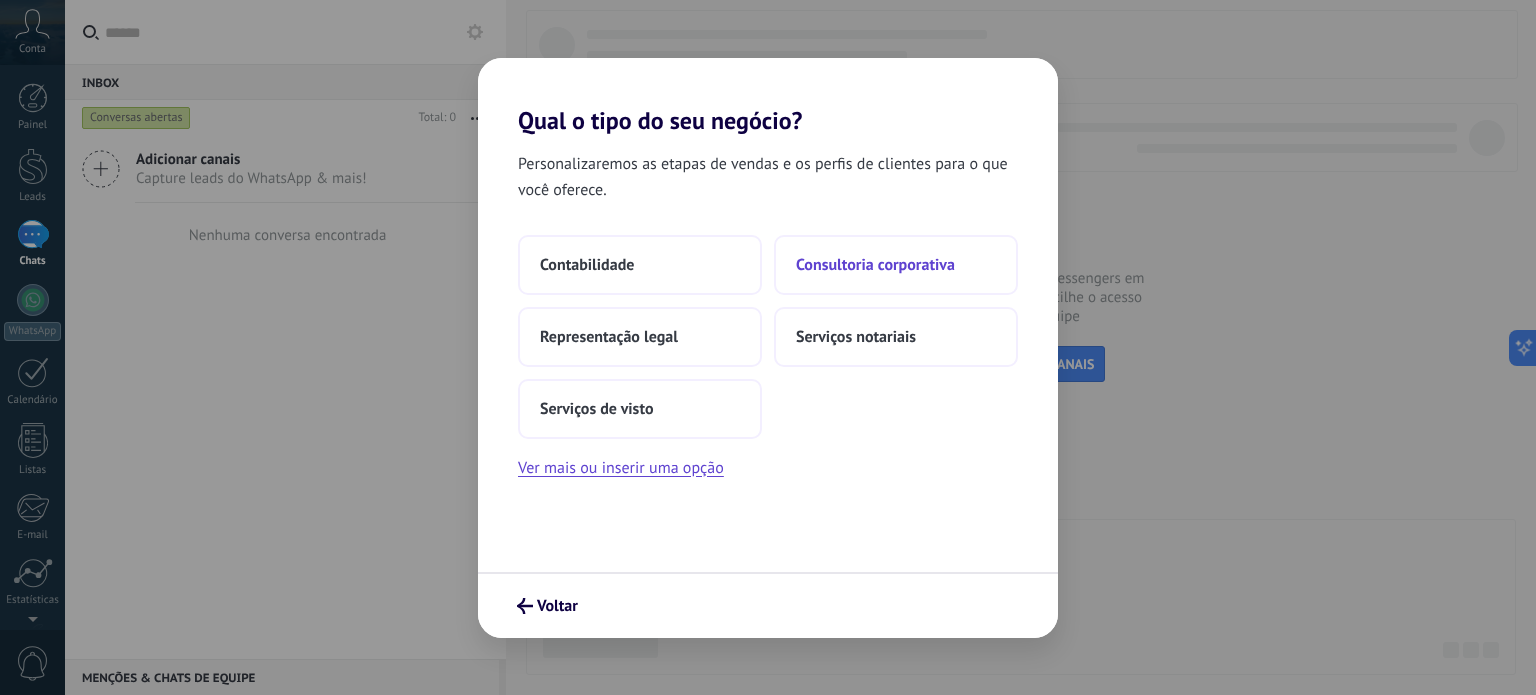 click on "Consultoria corporativa" at bounding box center [875, 265] 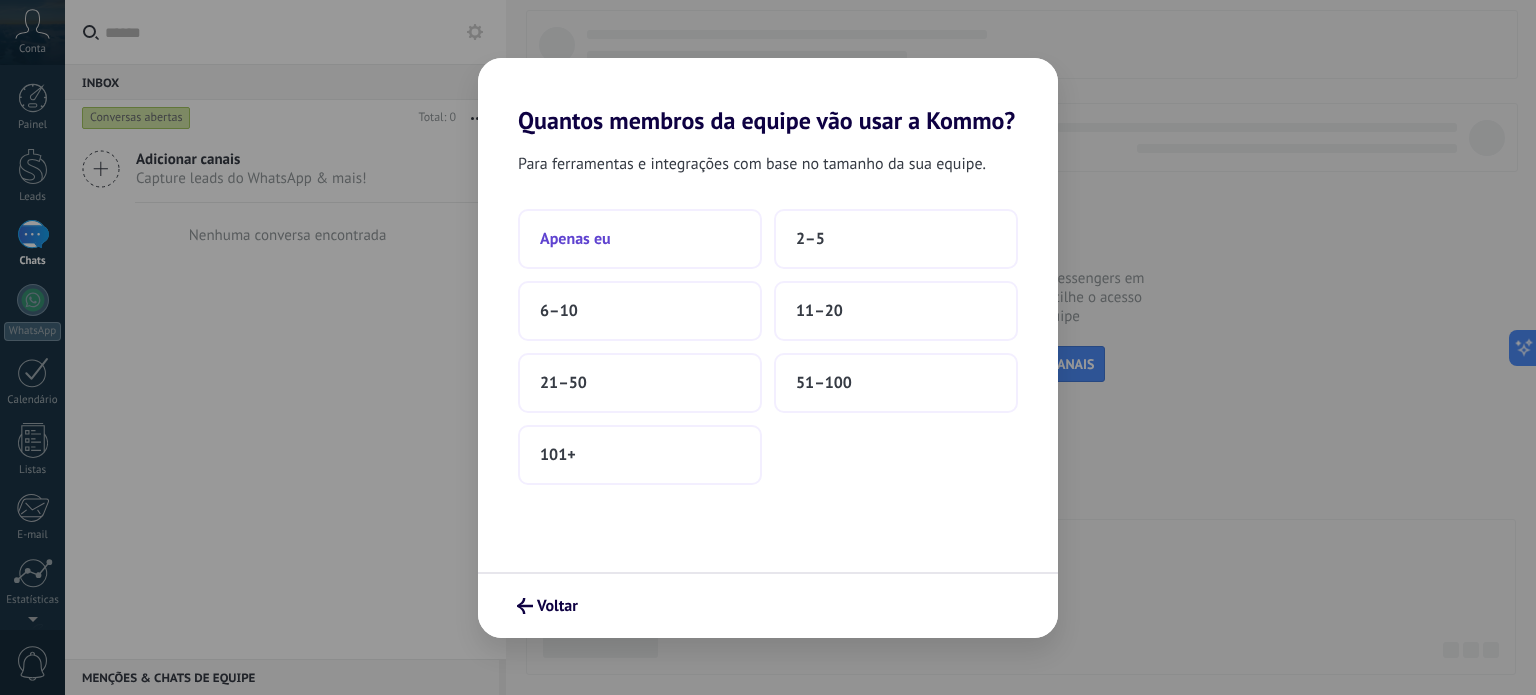 click on "Apenas eu" at bounding box center [640, 239] 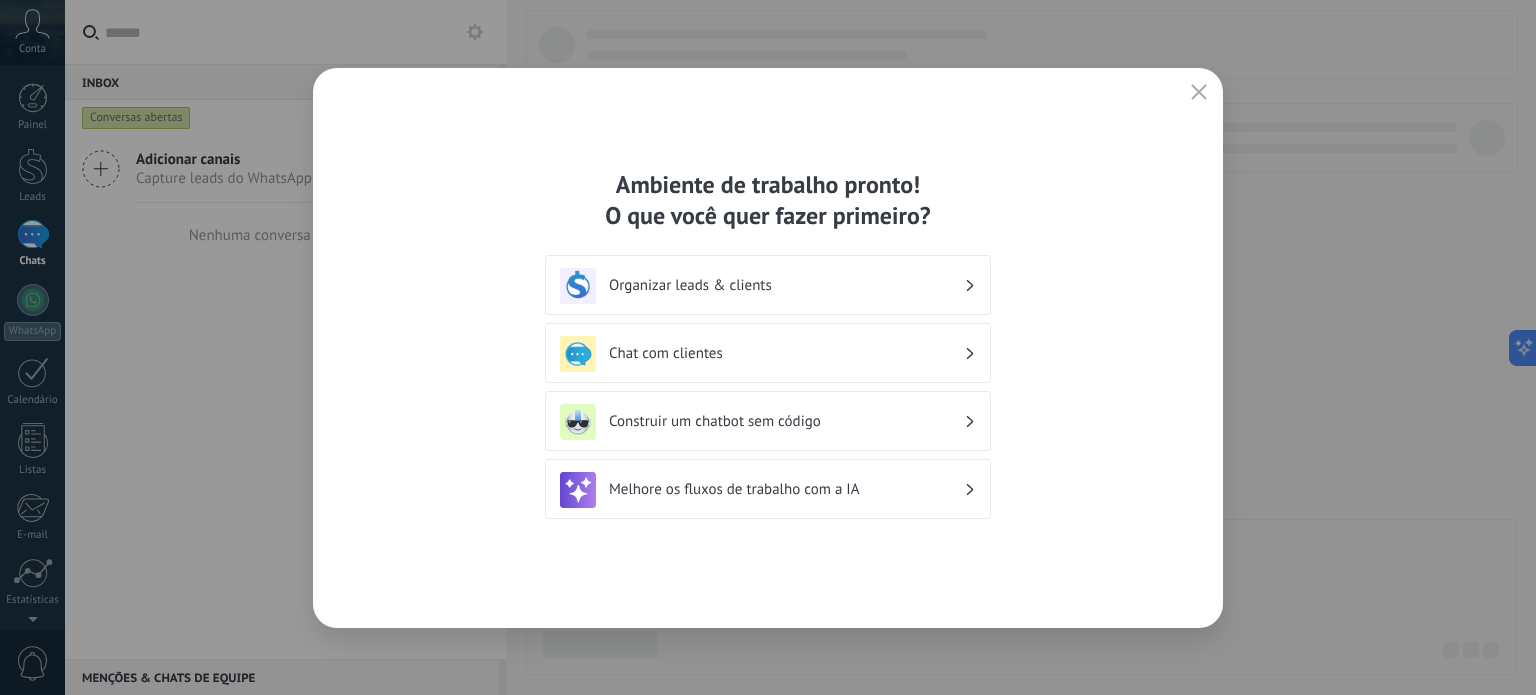 click on "Organizar leads & clients" at bounding box center [786, 285] 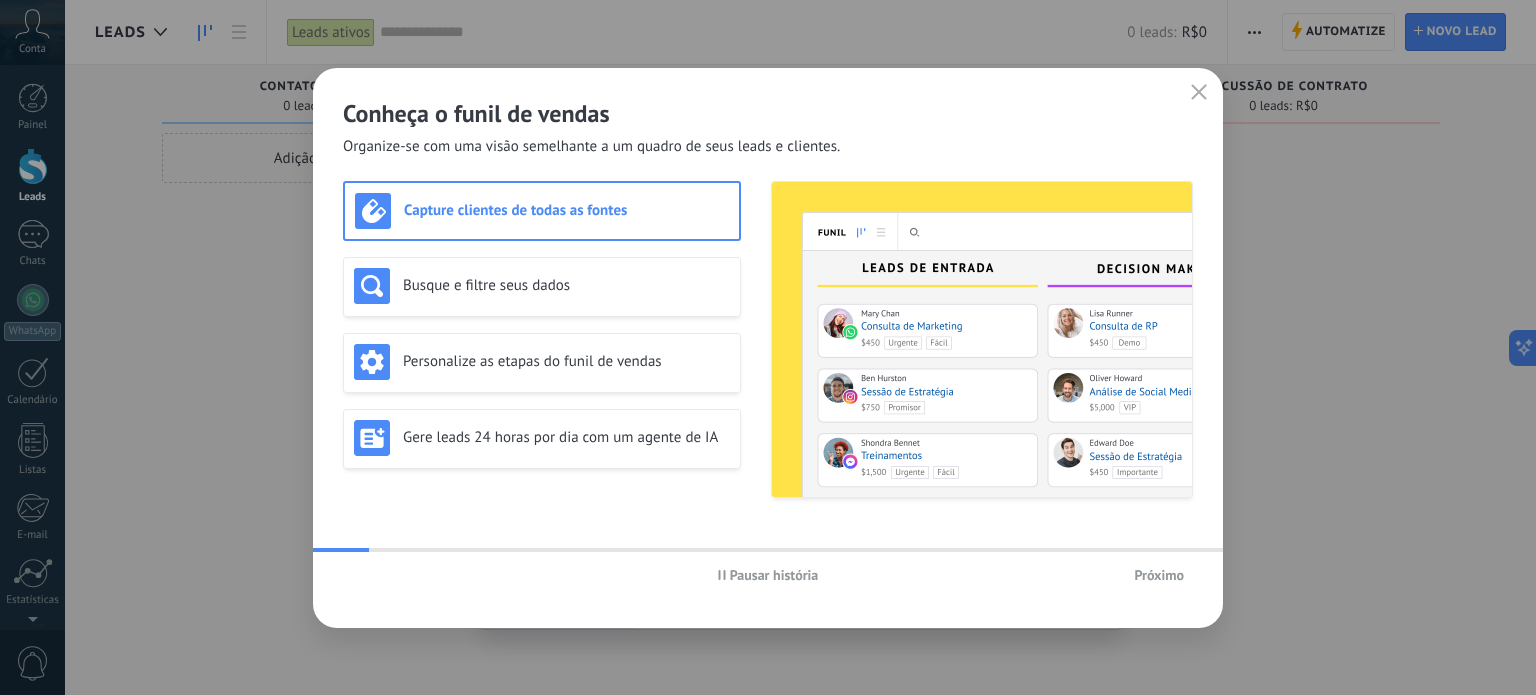 click on "Próximo" at bounding box center [1159, 575] 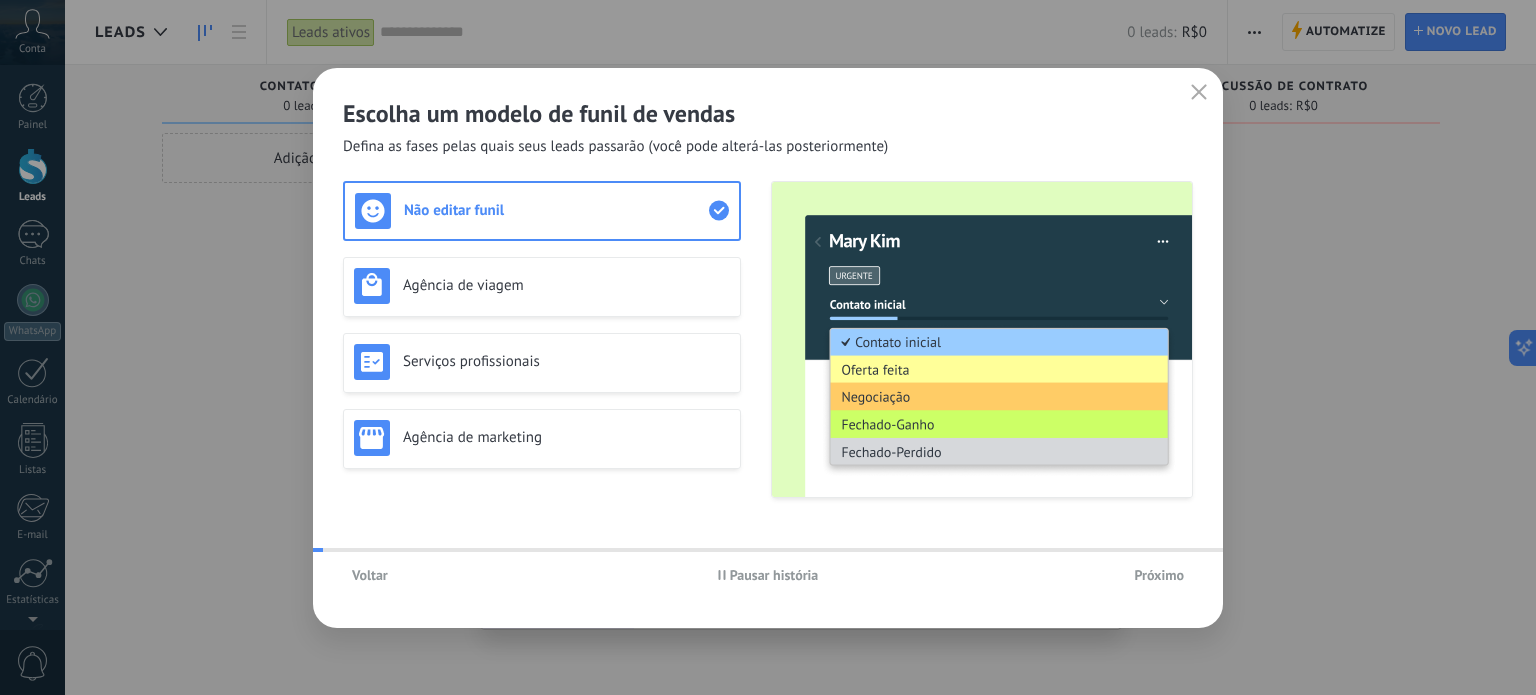 click on "Próximo" at bounding box center (1159, 575) 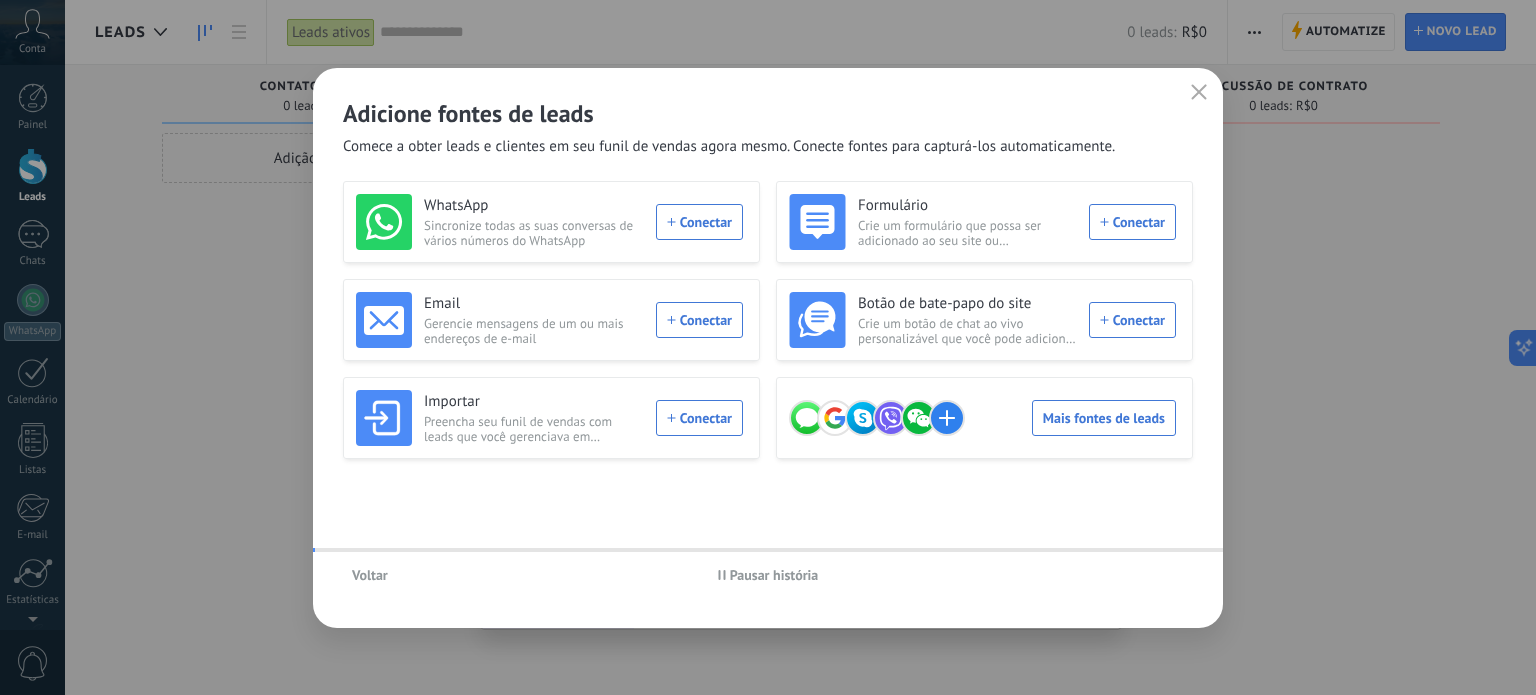 click on "Voltar Pausar história" at bounding box center (768, 575) 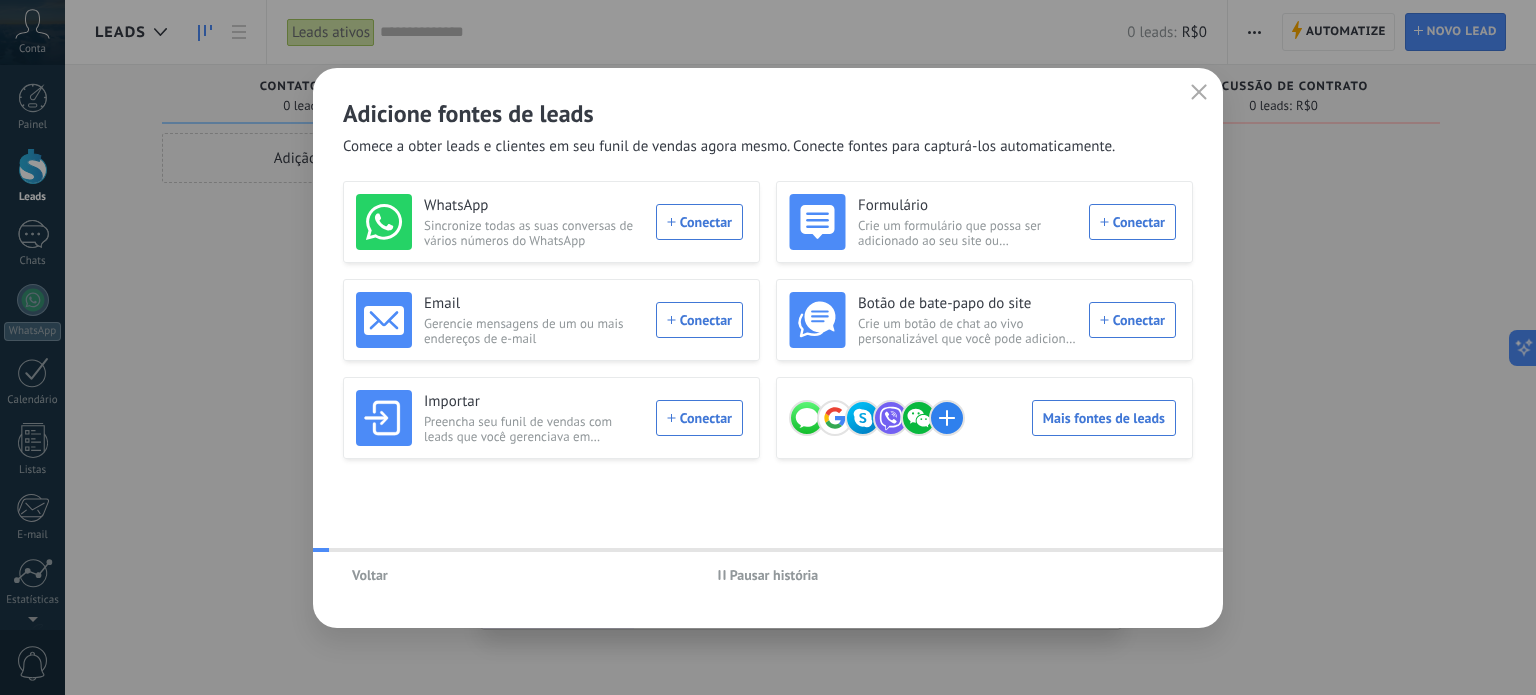 click on "Voltar Pausar história" at bounding box center [768, 575] 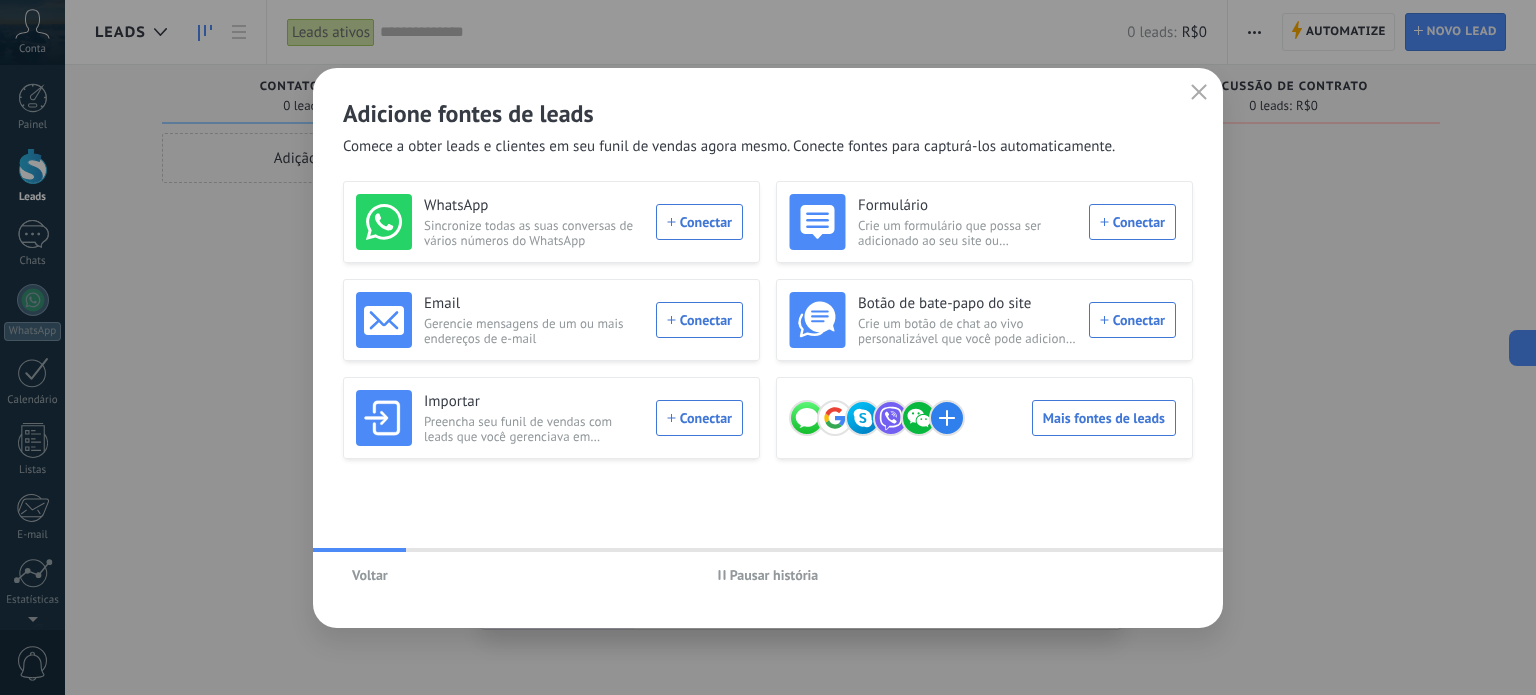 click on "Pausar história" at bounding box center (774, 575) 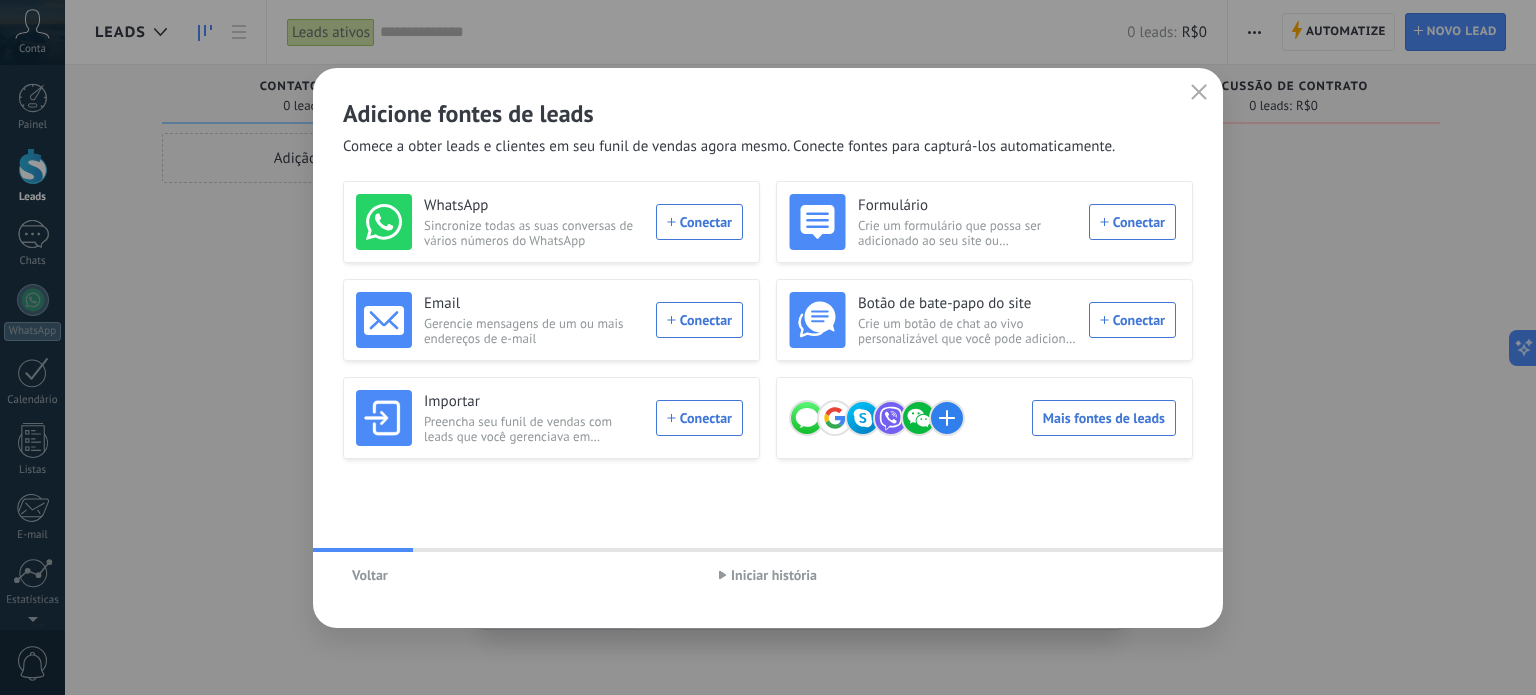 click on "Iniciar história" at bounding box center [767, 575] 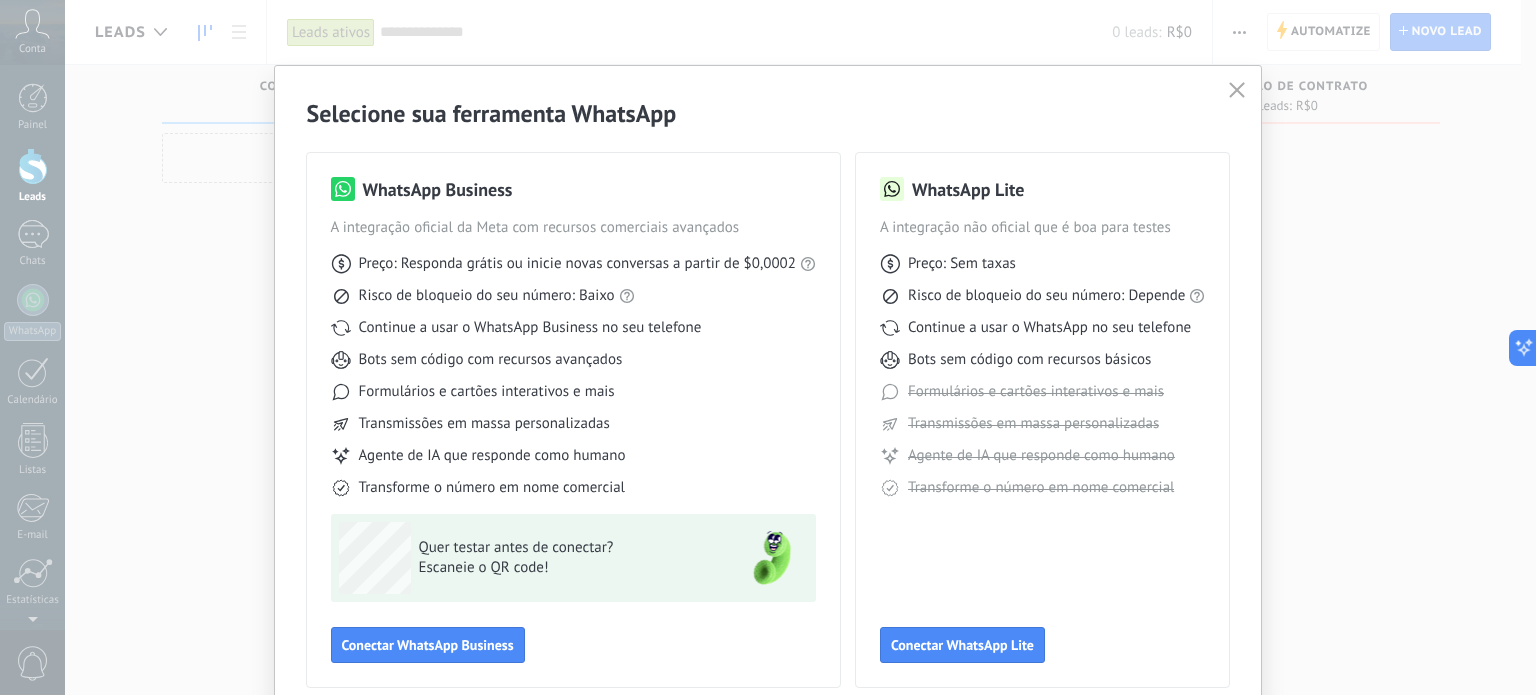 click at bounding box center [1237, 91] 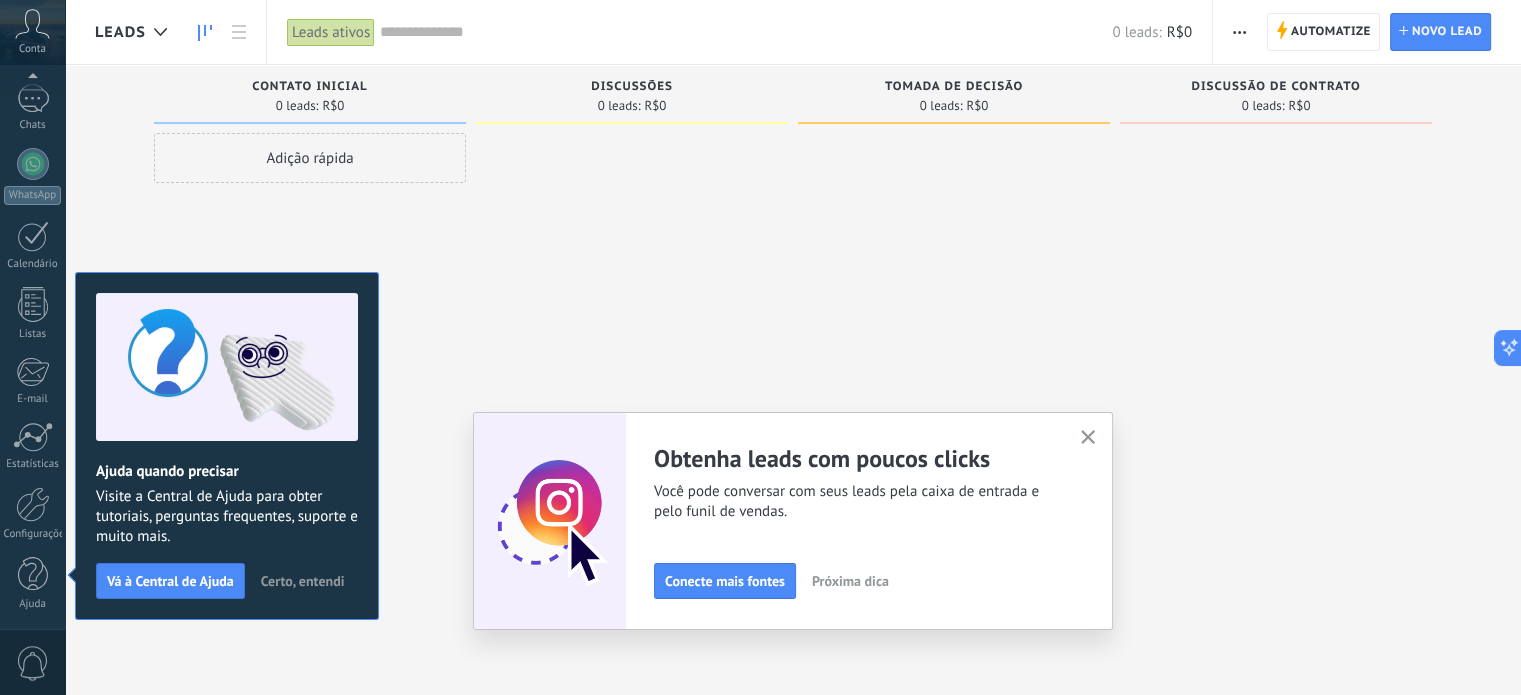 click on "Certo, entendi" at bounding box center (303, 581) 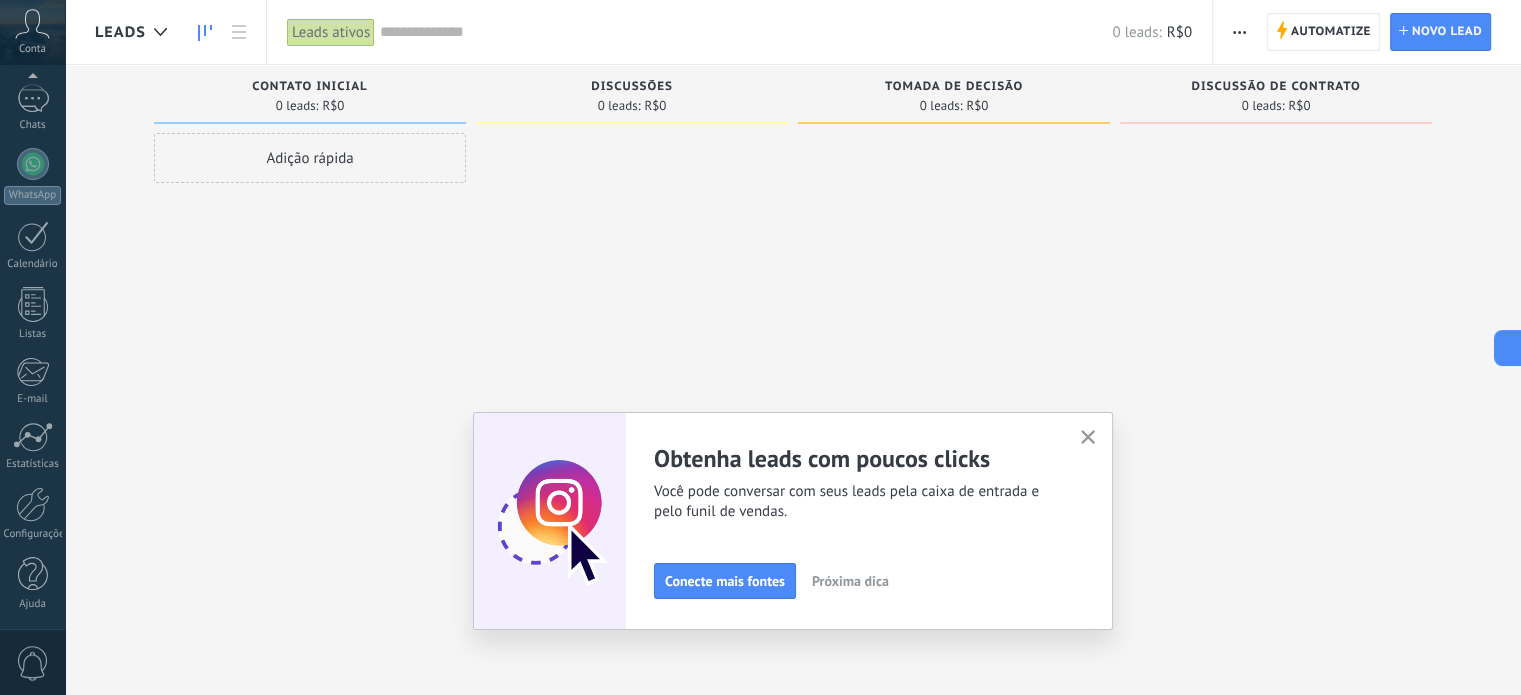click at bounding box center [1088, 438] 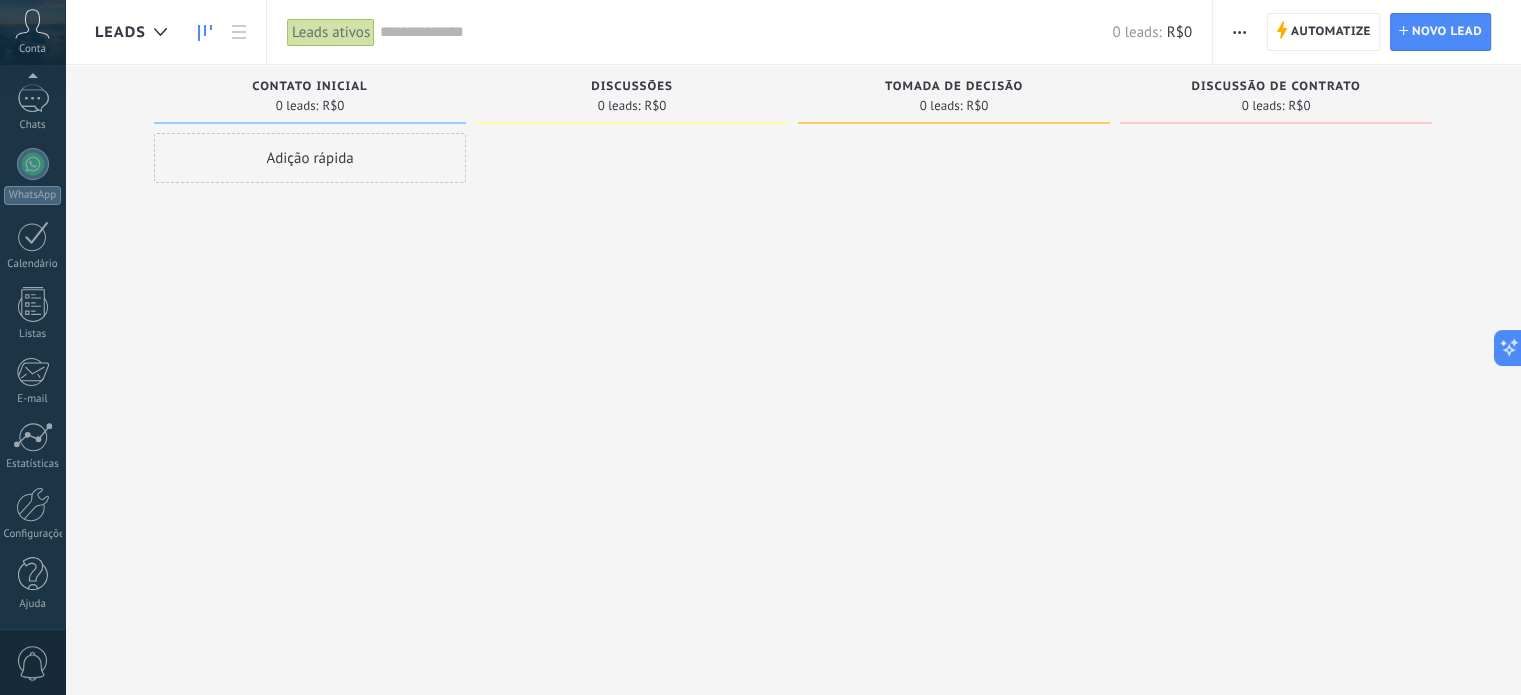 drag, startPoint x: 666, startPoint y: 87, endPoint x: 677, endPoint y: 87, distance: 11 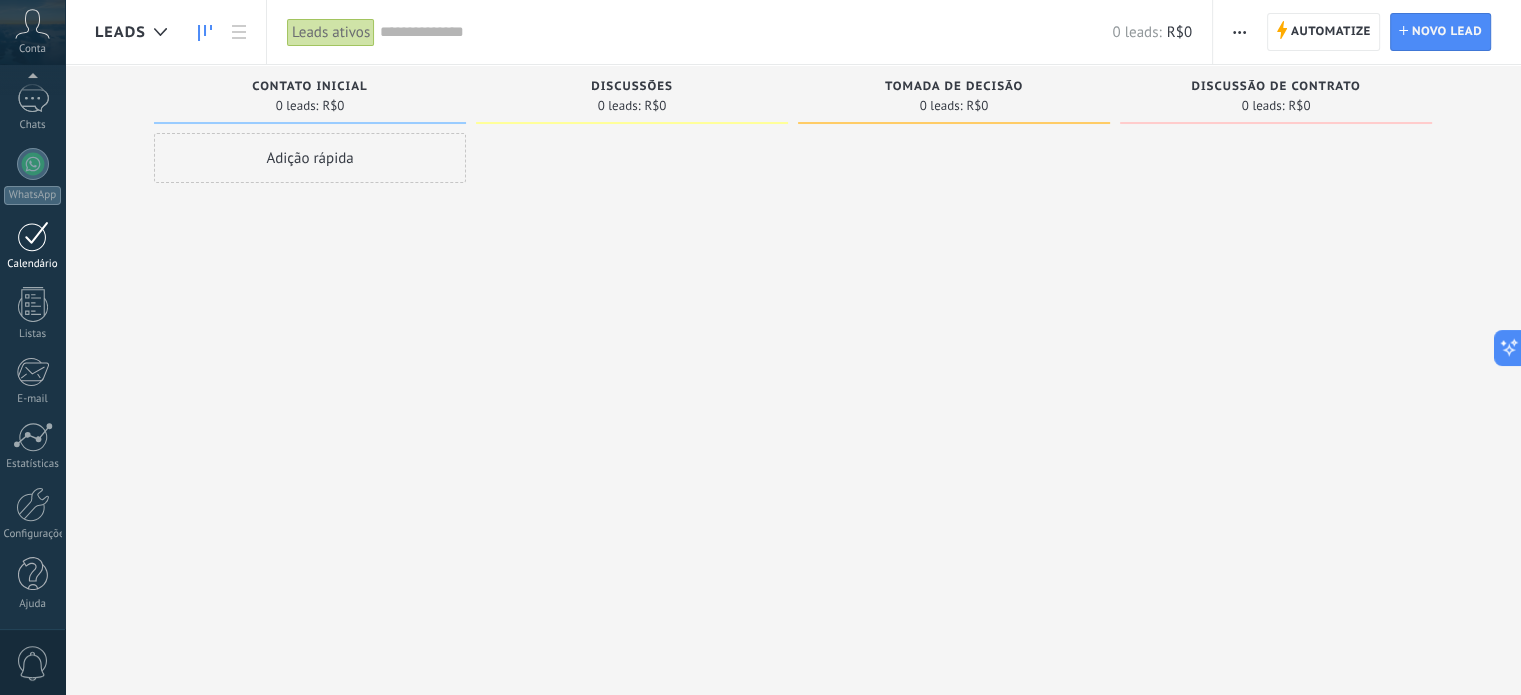 click at bounding box center (33, 236) 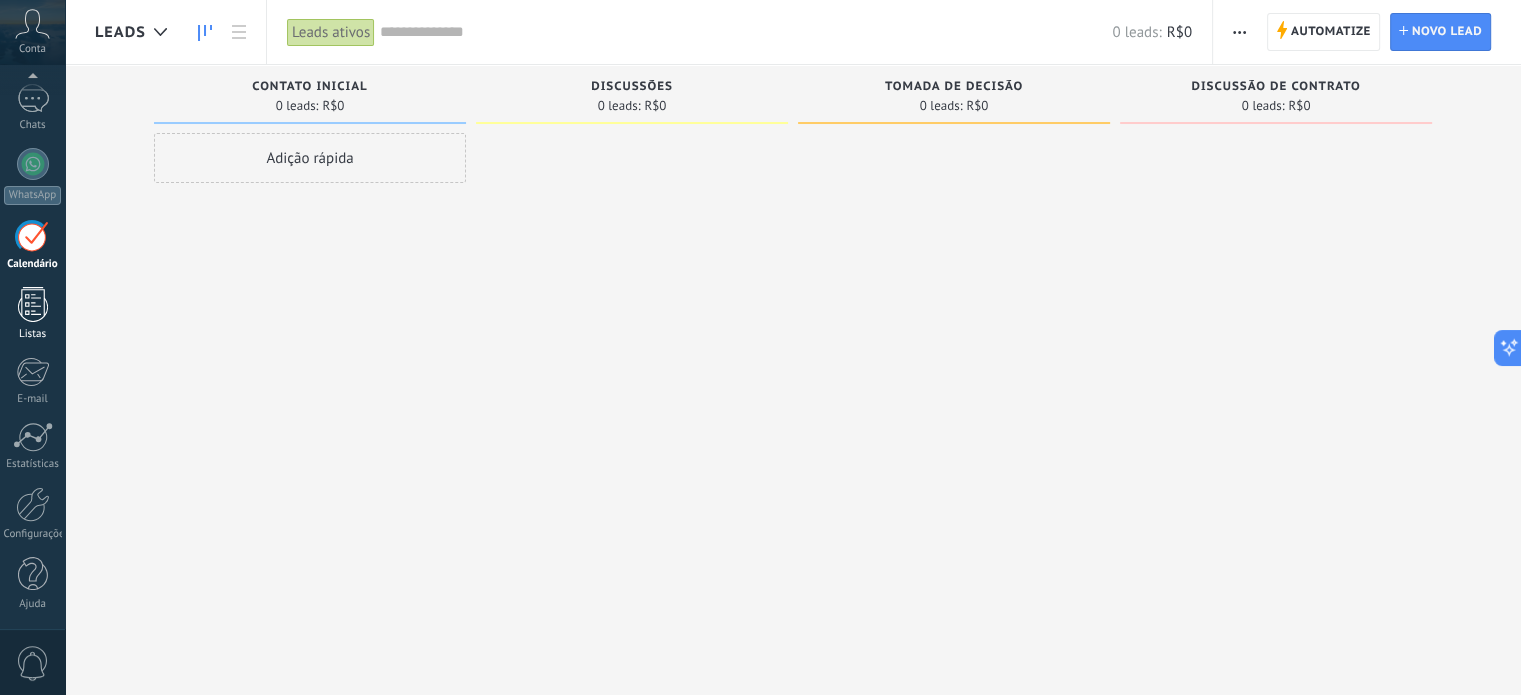 click at bounding box center [33, 304] 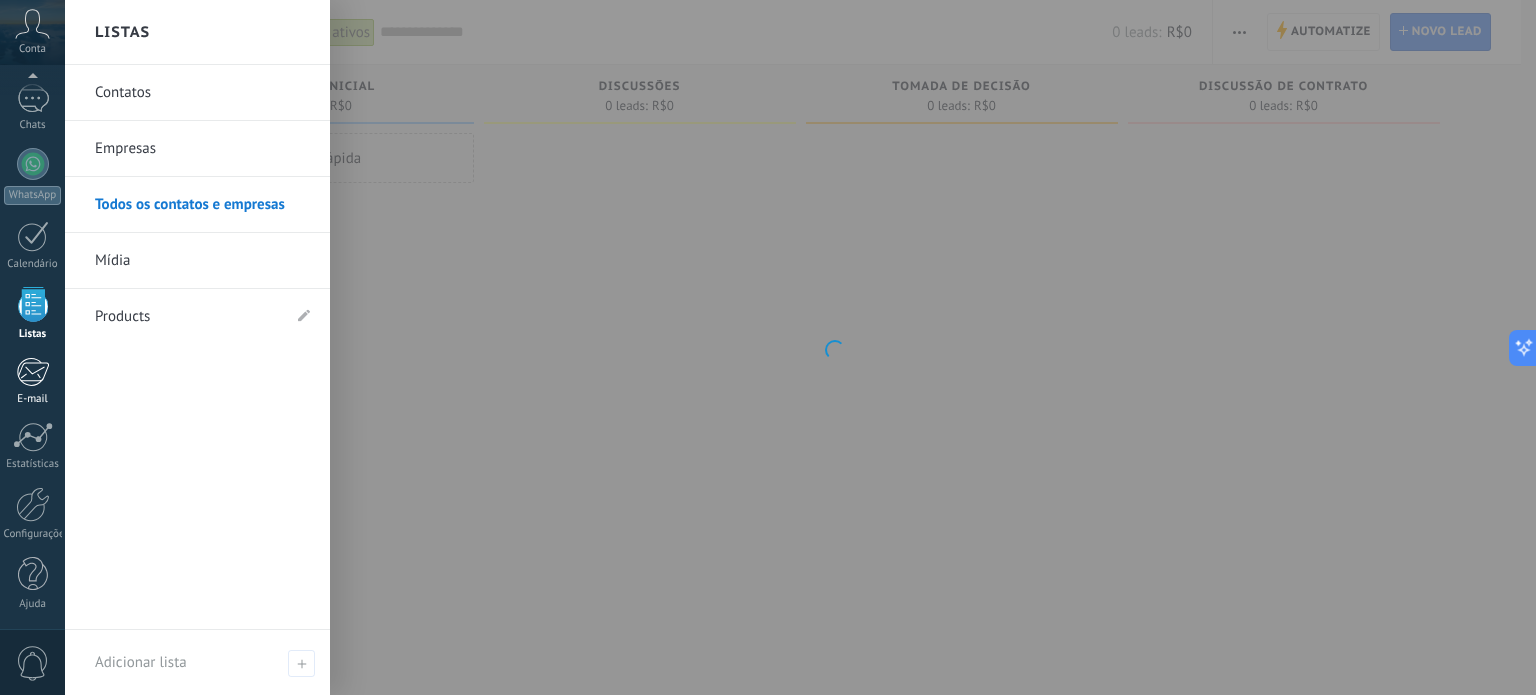 click on "E-mail" at bounding box center [32, 381] 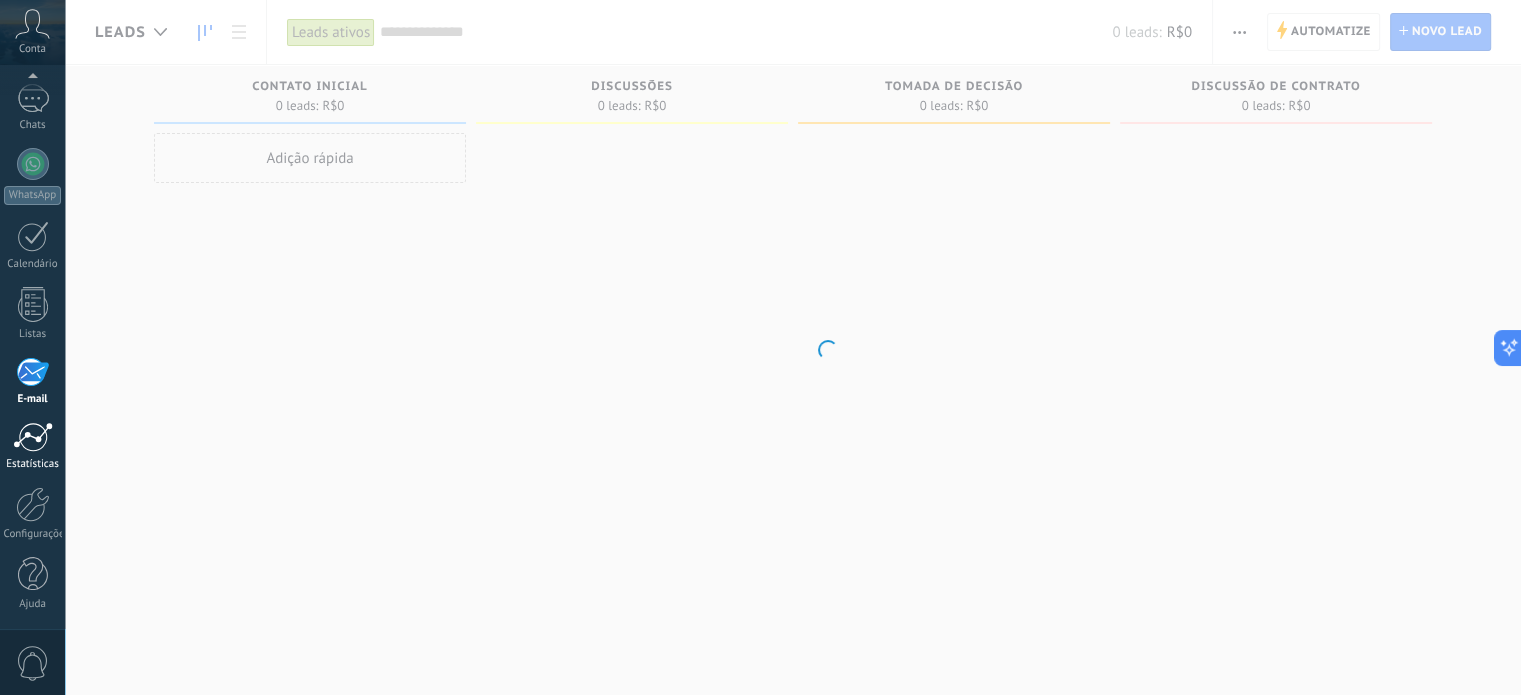 click at bounding box center [33, 437] 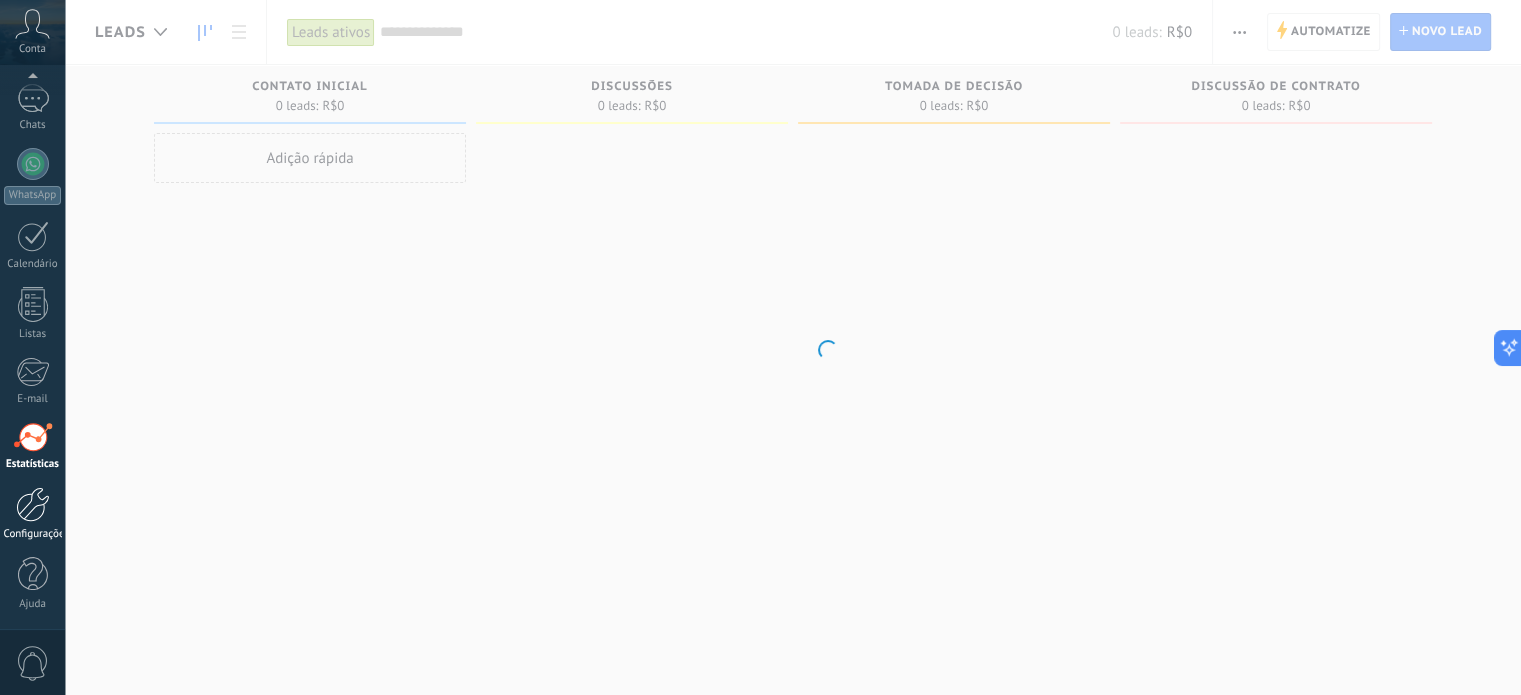 click at bounding box center [33, 504] 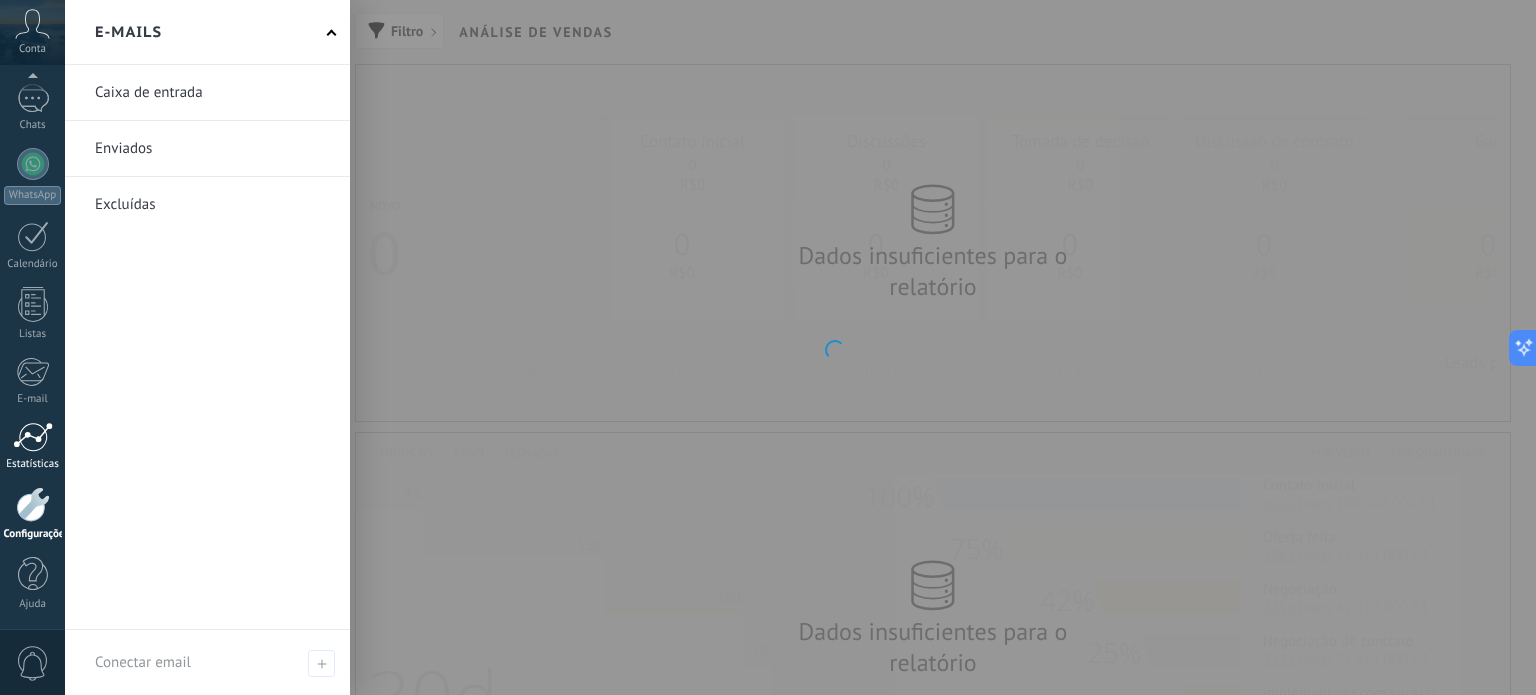 click at bounding box center (33, 437) 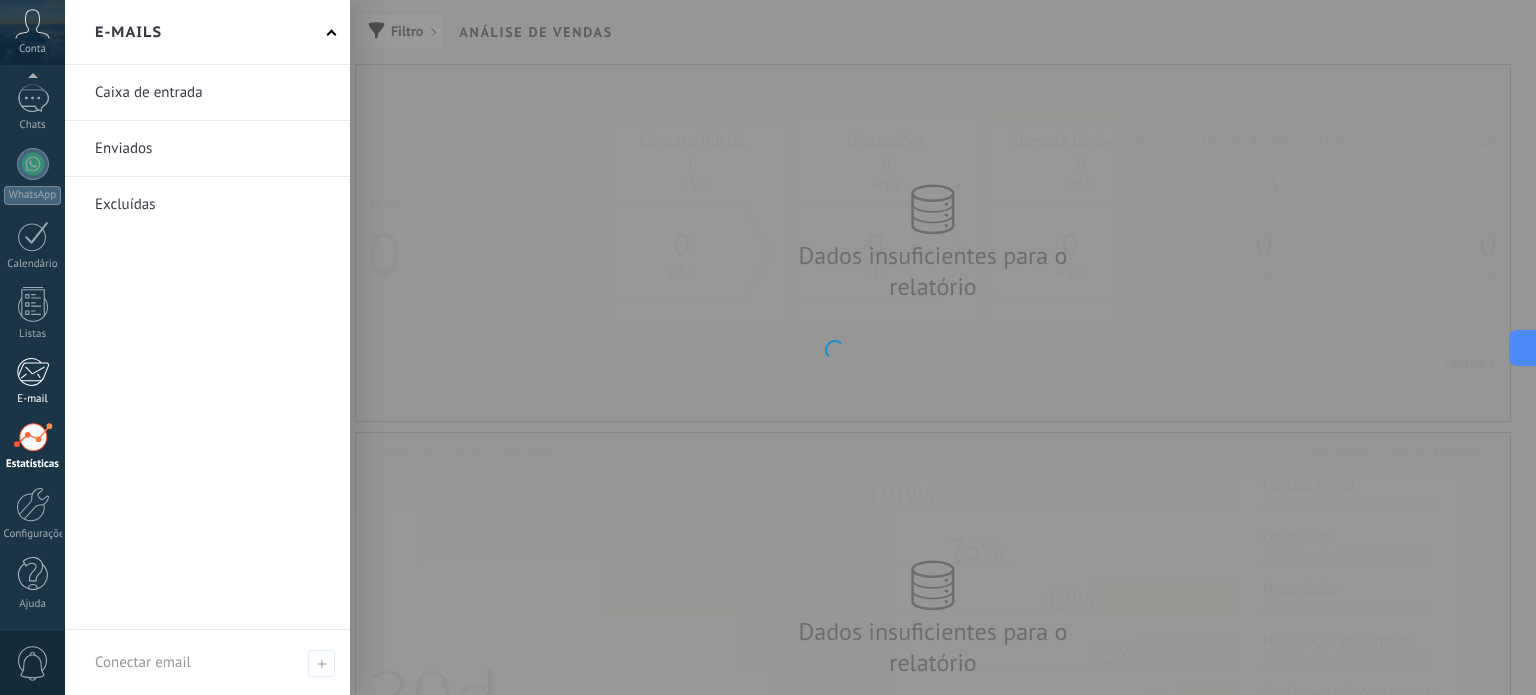 click on "E-mail" at bounding box center [32, 381] 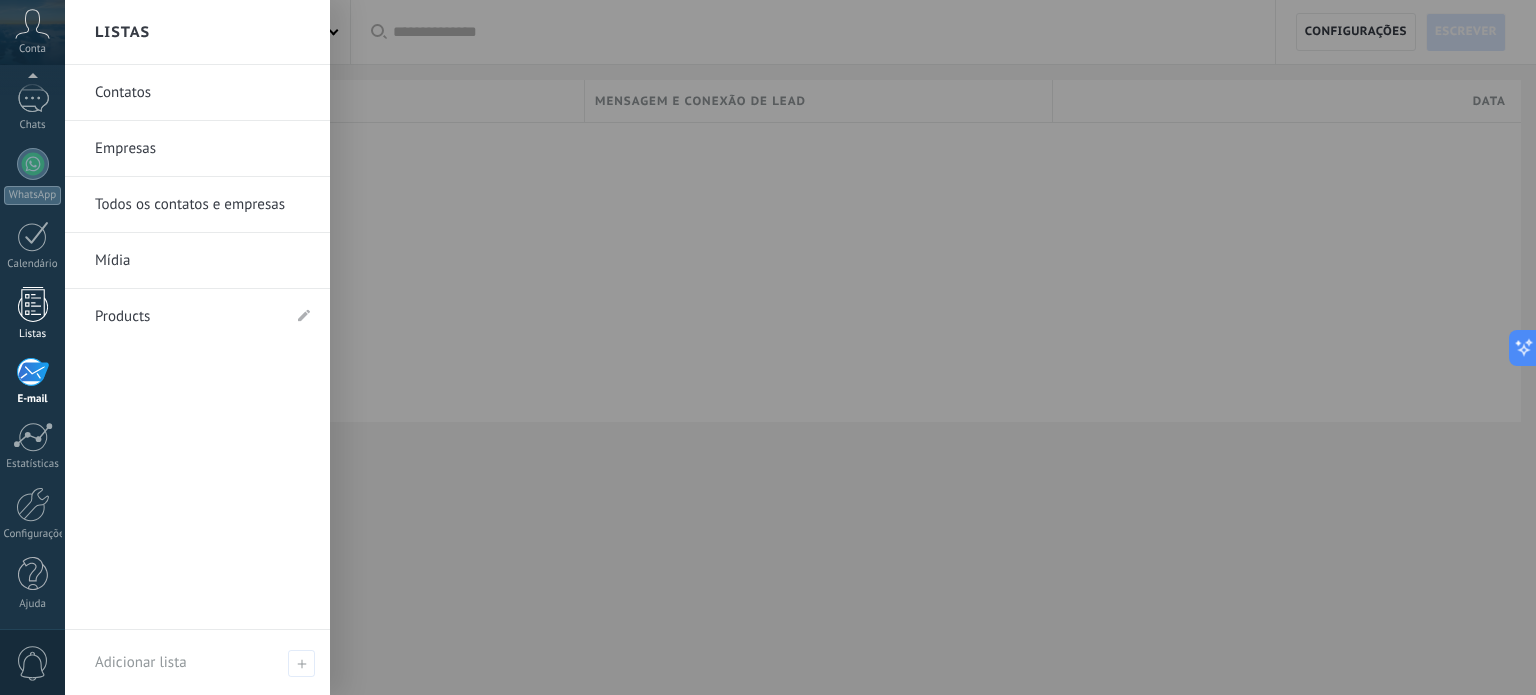 click on "Listas" at bounding box center (32, 314) 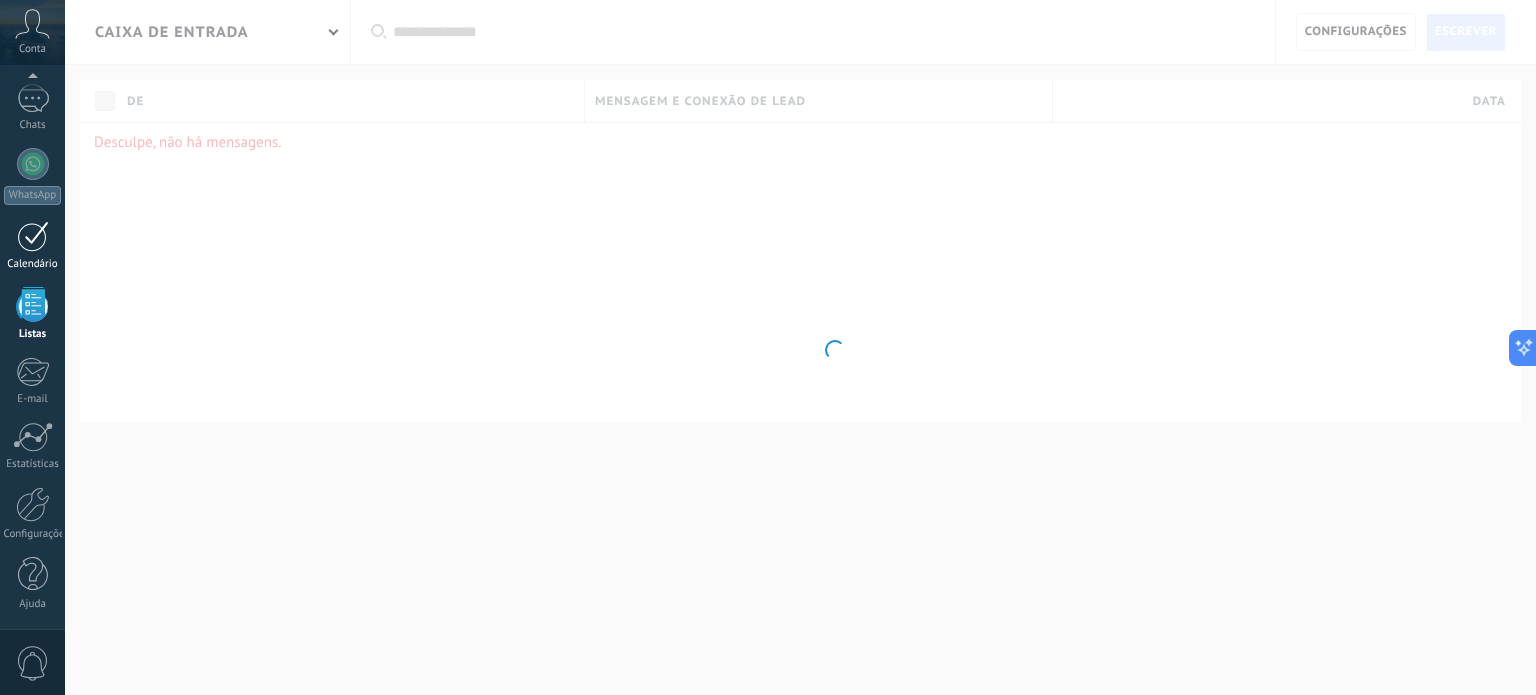 click on "Calendário" at bounding box center [32, 246] 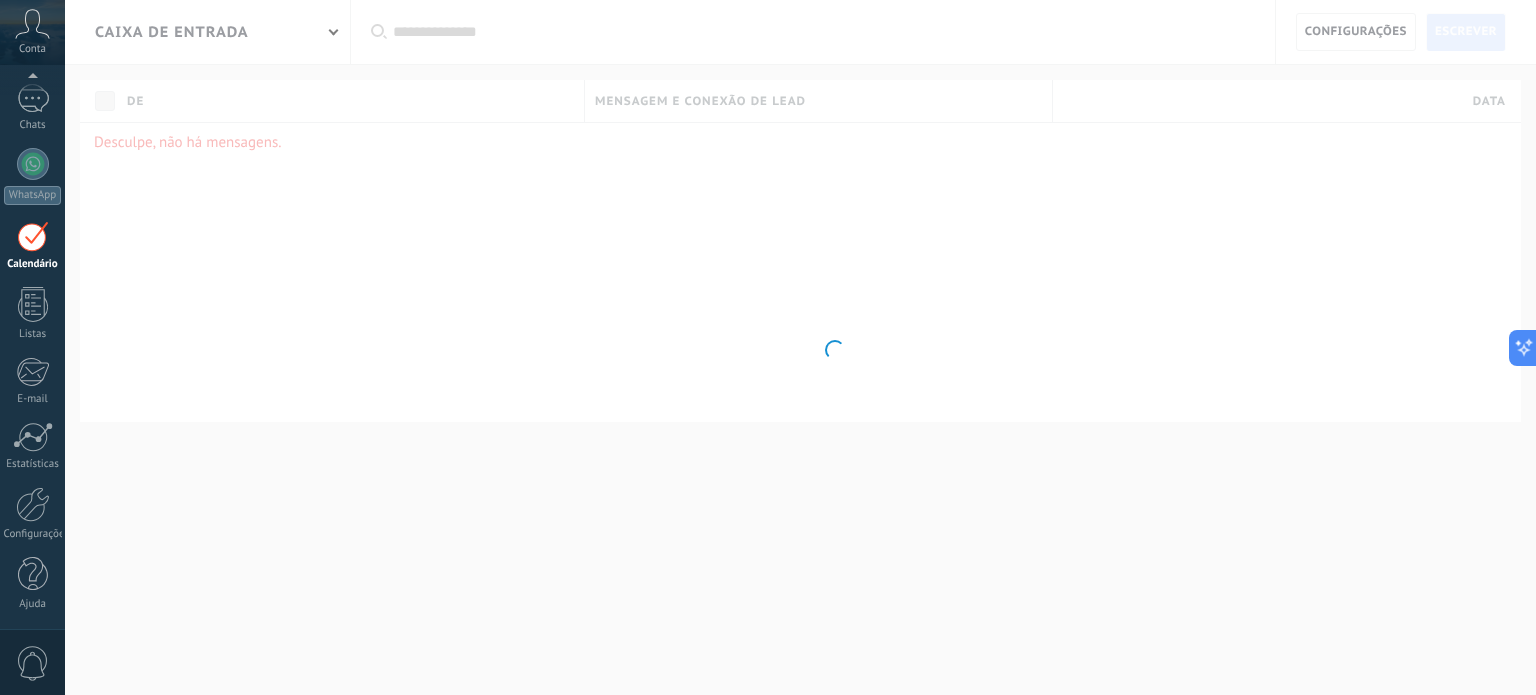 click on "Calendário" at bounding box center [32, 246] 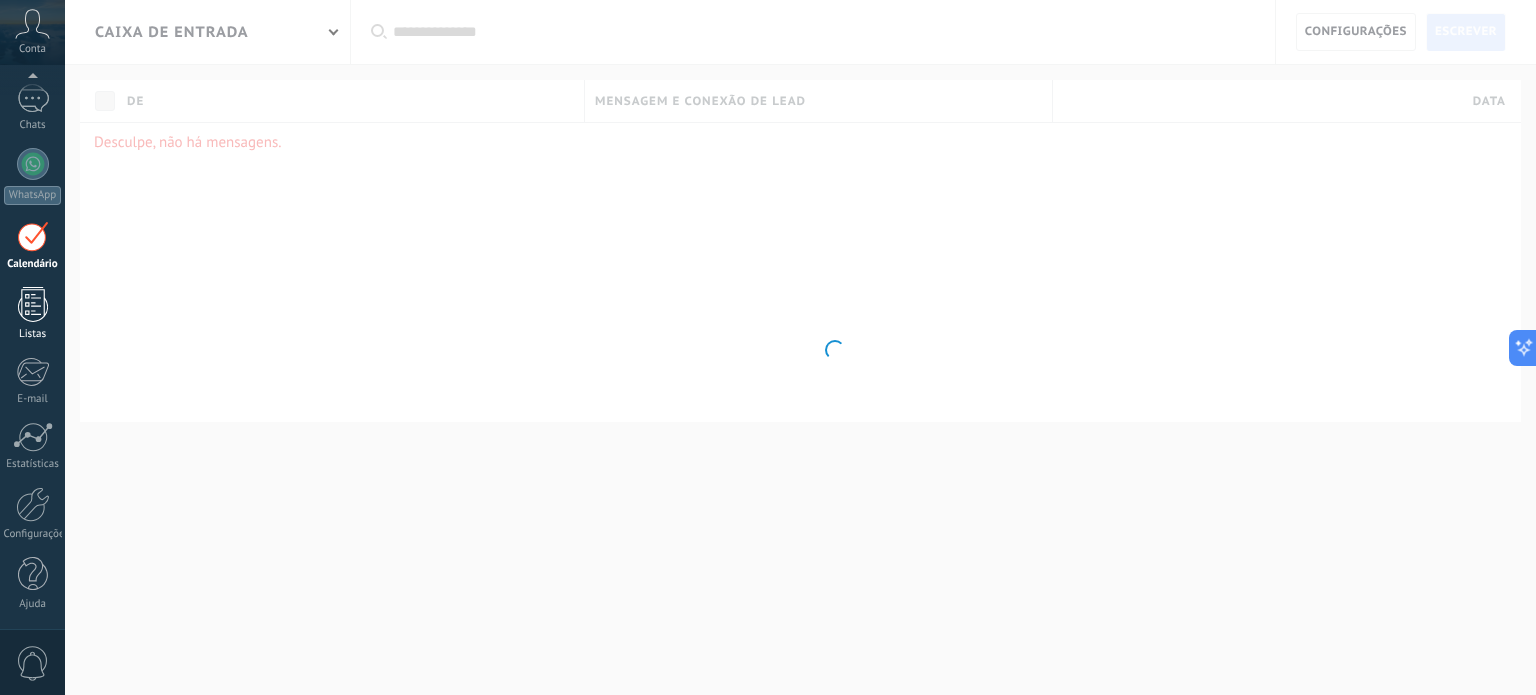 click at bounding box center (33, 304) 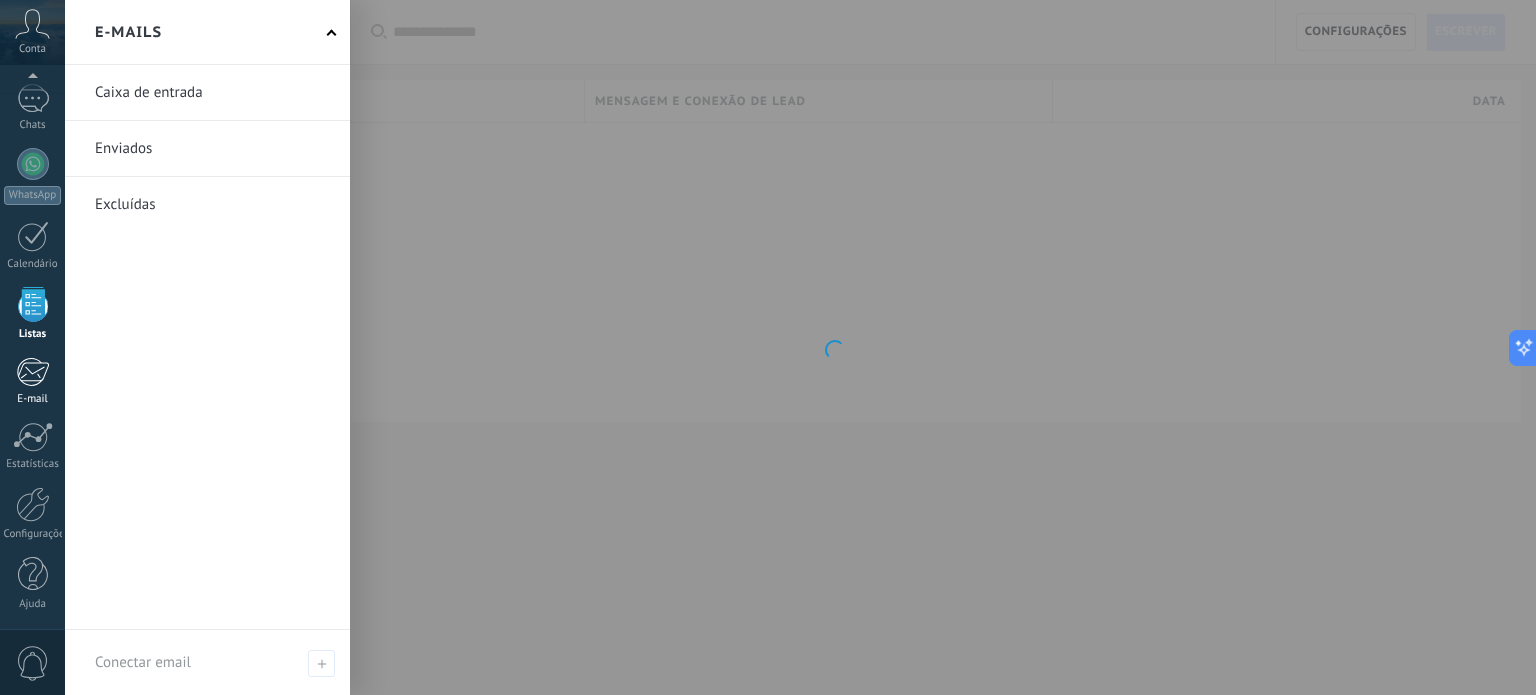 click at bounding box center (32, 372) 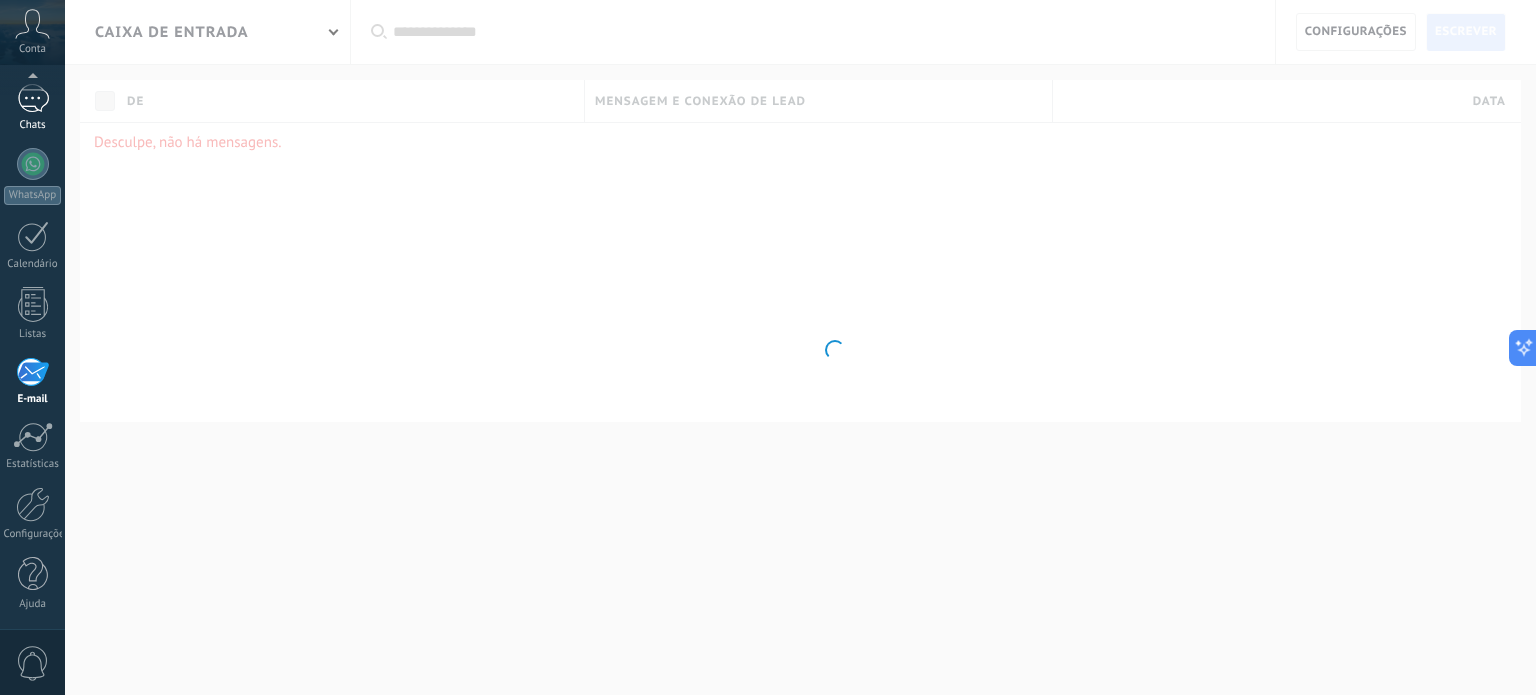 click on "Chats" at bounding box center (32, 108) 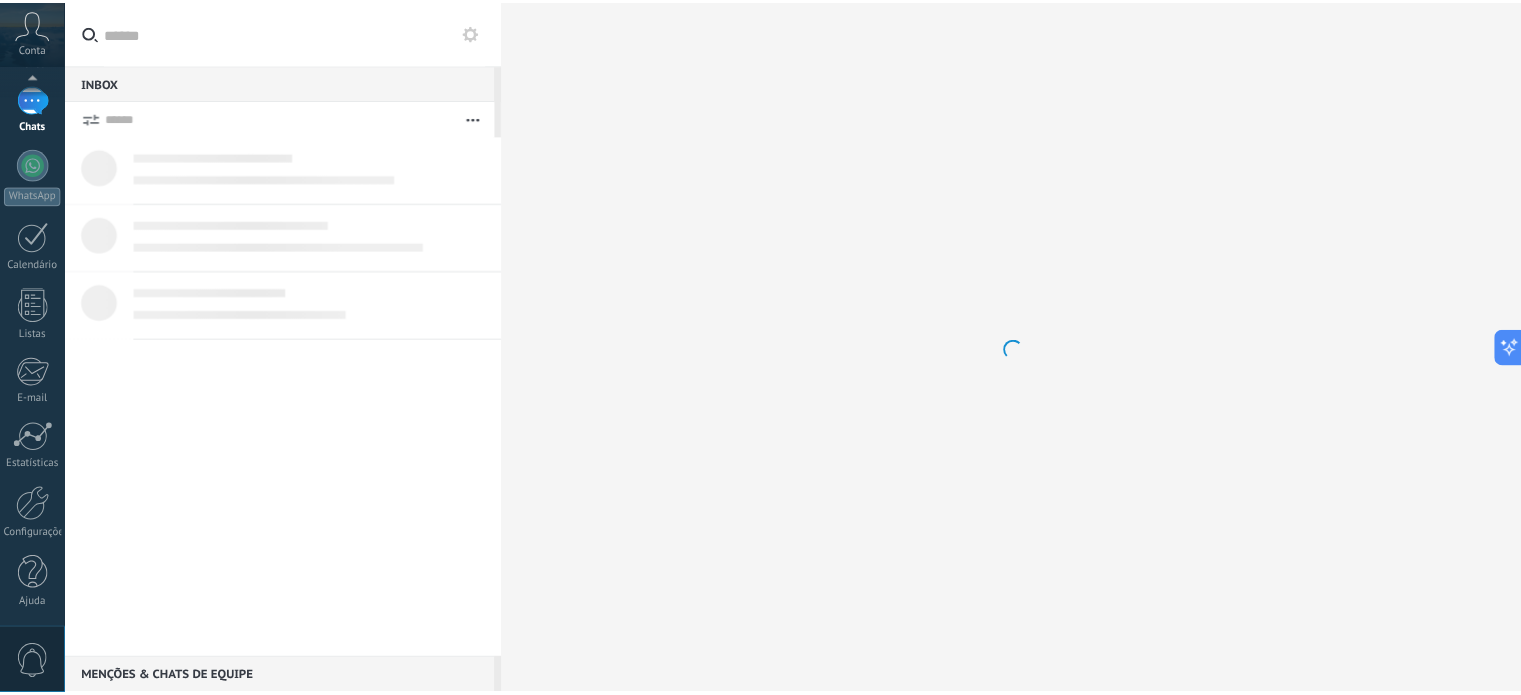 scroll, scrollTop: 0, scrollLeft: 0, axis: both 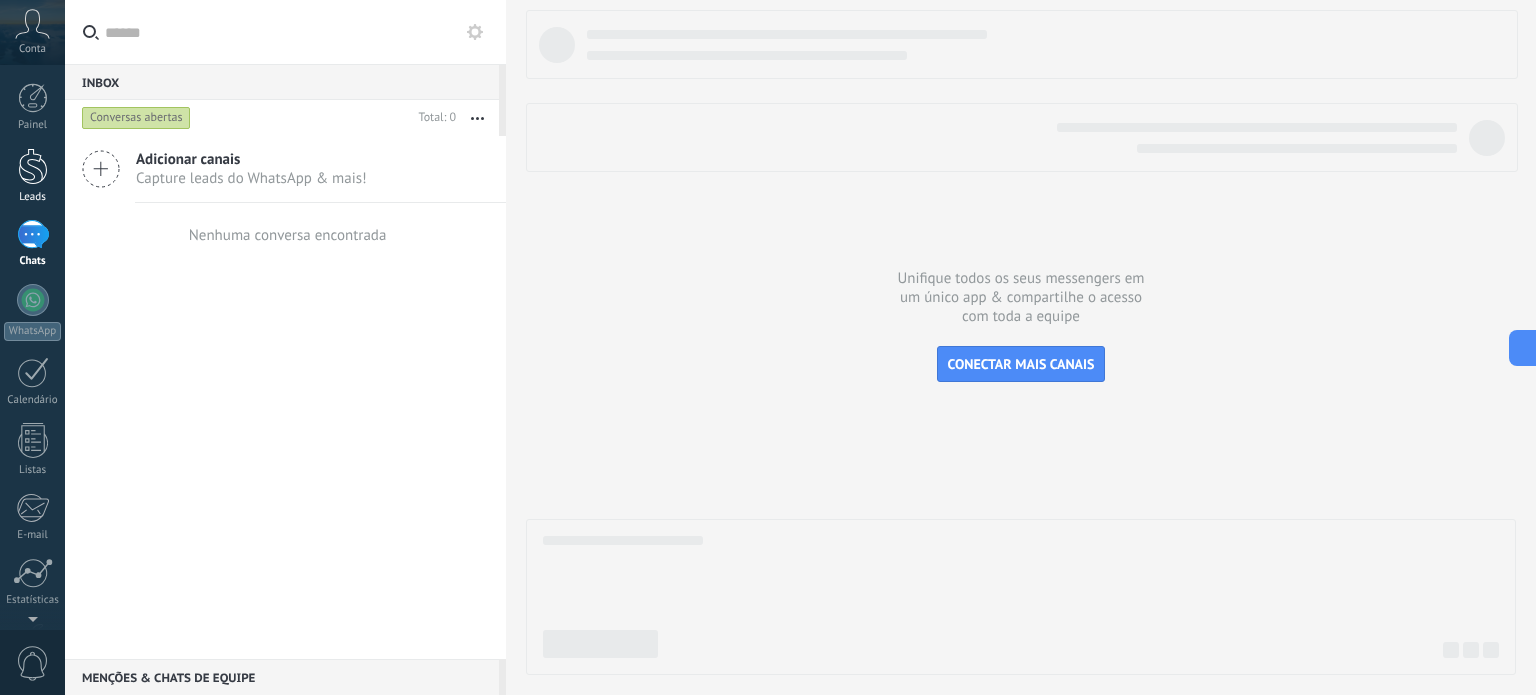 click on "Leads" at bounding box center [33, 197] 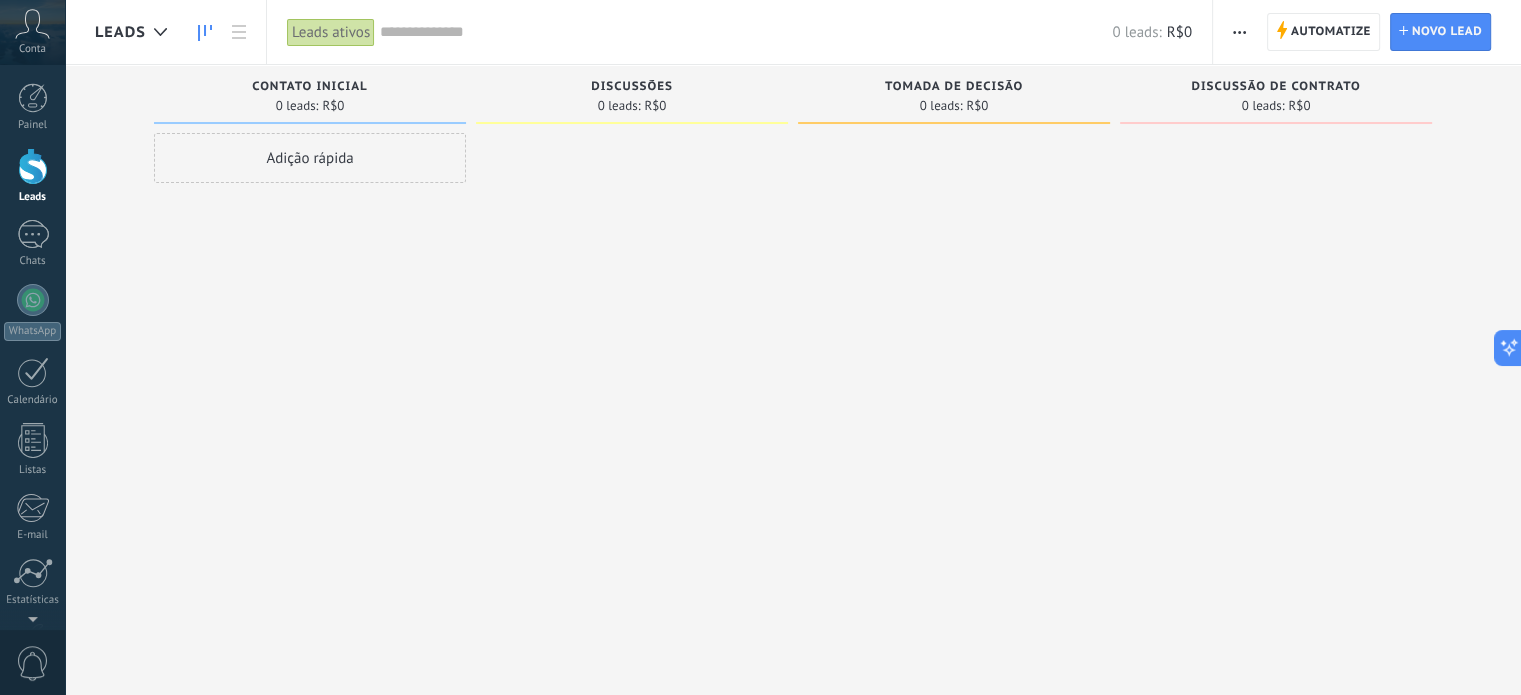 drag, startPoint x: 781, startPoint y: 120, endPoint x: 39, endPoint y: 139, distance: 742.2432 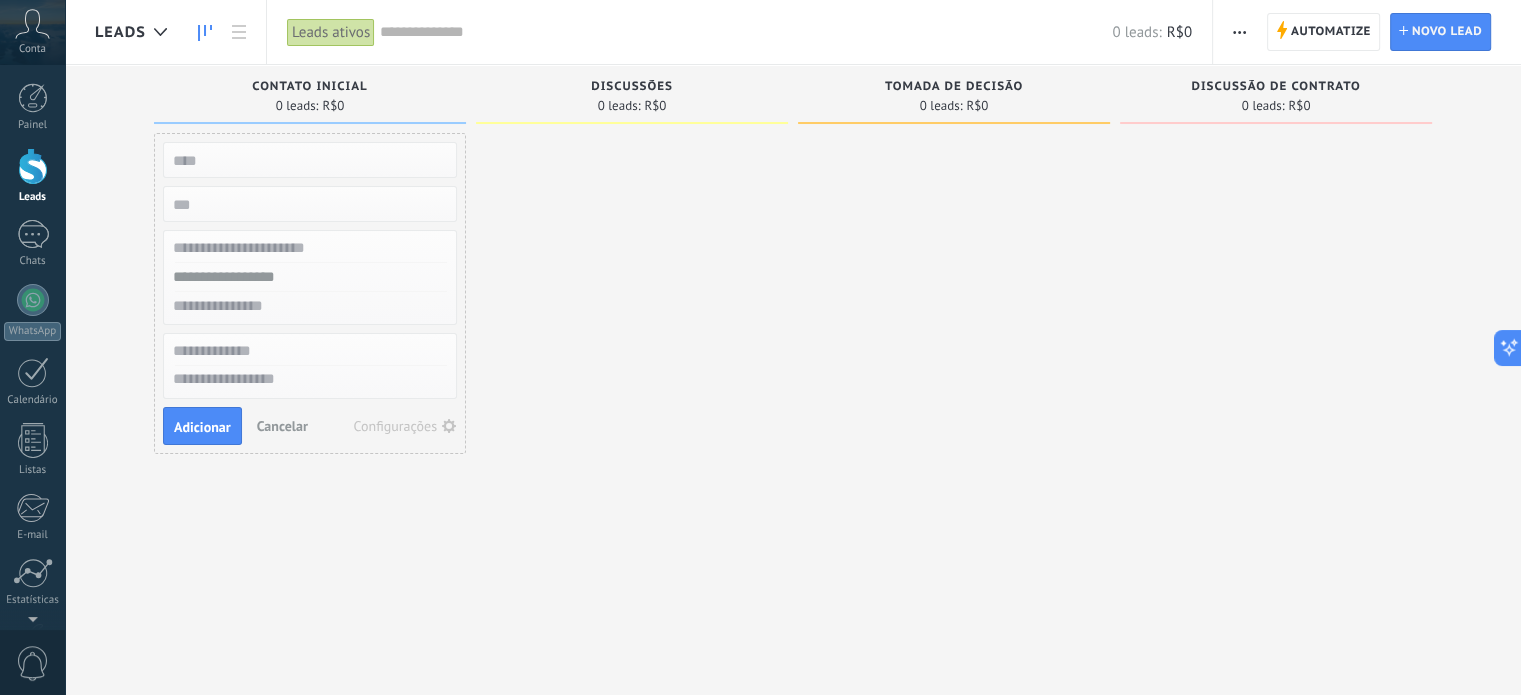 click at bounding box center [632, 350] 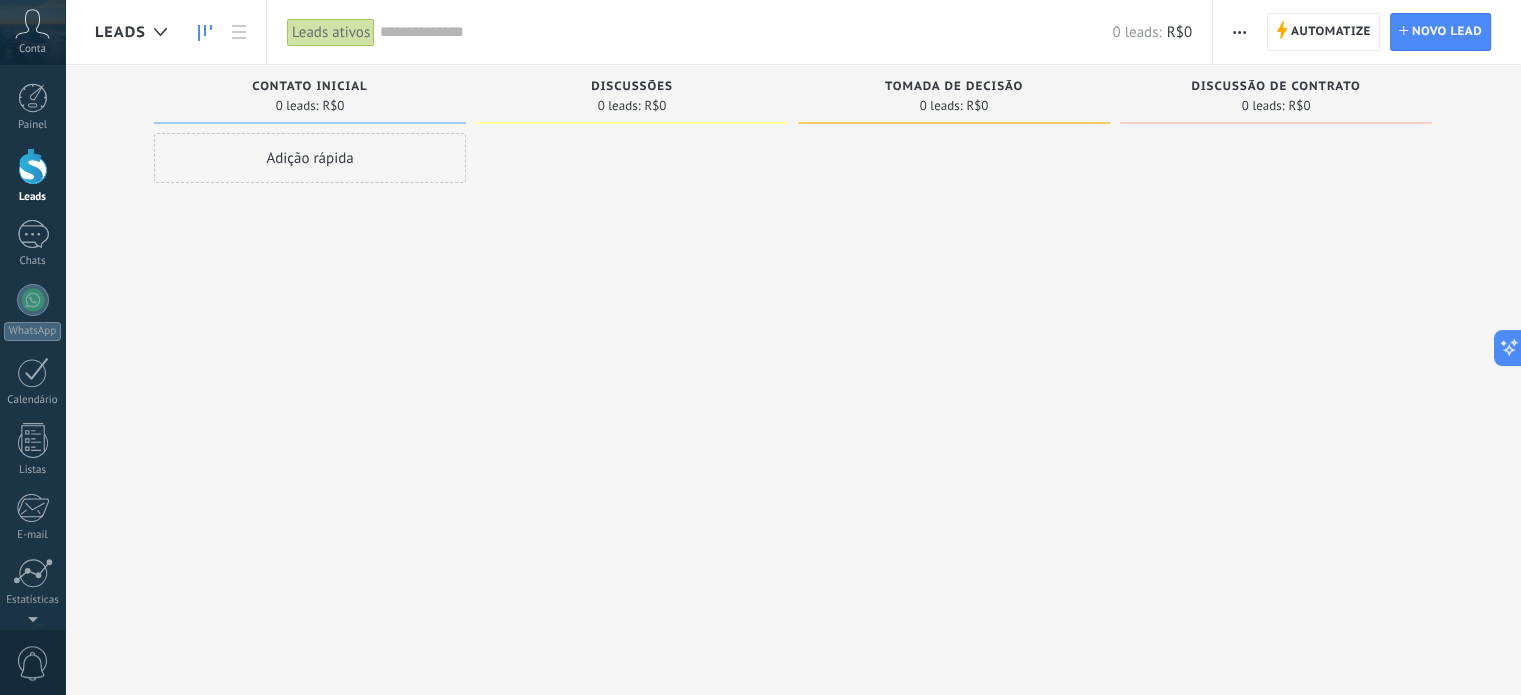 click on "R$0" at bounding box center (655, 106) 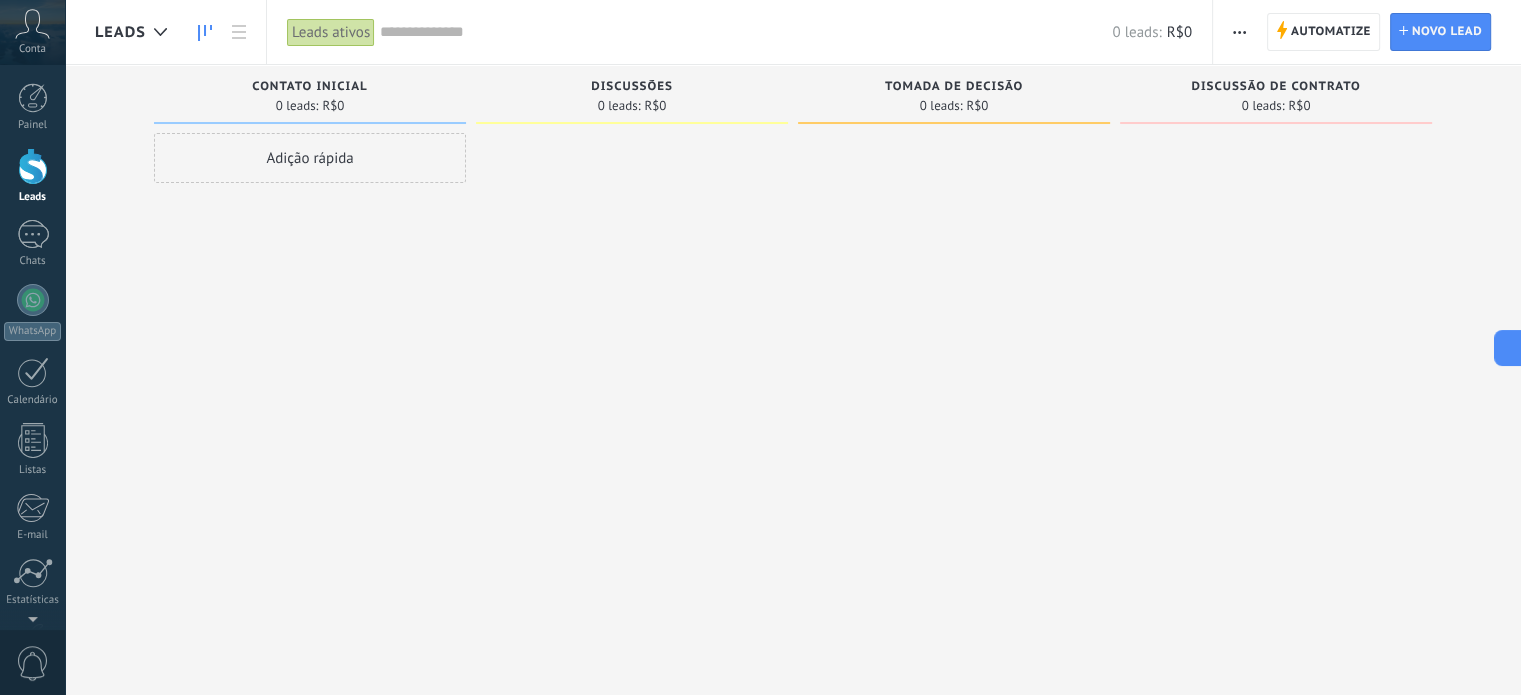drag, startPoint x: 924, startPoint y: 45, endPoint x: 864, endPoint y: 66, distance: 63.56886 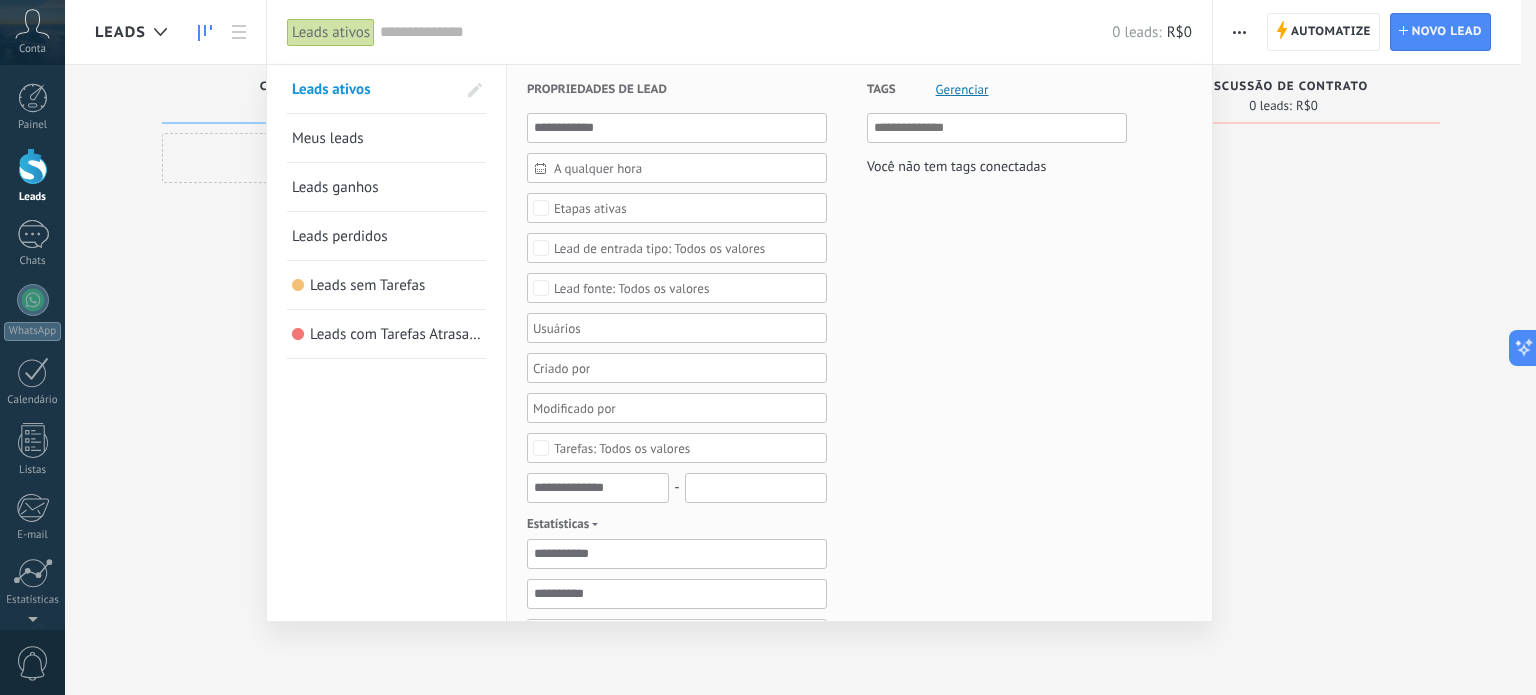 drag, startPoint x: 129, startPoint y: 309, endPoint x: 152, endPoint y: 279, distance: 37.802116 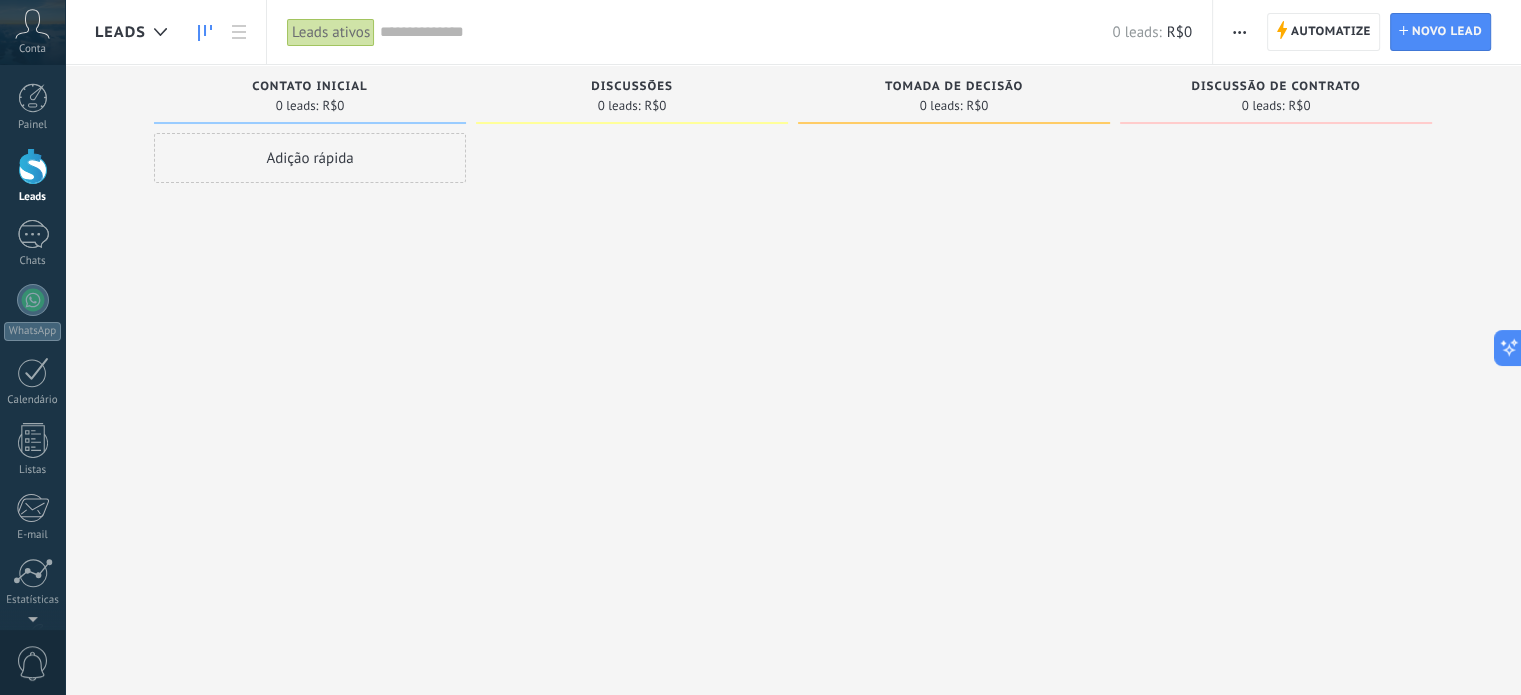 click on "Desculpe, nenhum lead encontrado  Mostrar tudo Etapa de leads de entrada solicitações: 0 0 0 0 0 0 0 0 0 Contato inicial 0 leads:  R$0 Adição rápida Discussões 0 leads:  R$0 Tomada de decisão 0 leads:  R$0 Discussão de contrato 0 leads:  R$0" at bounding box center [808, 316] 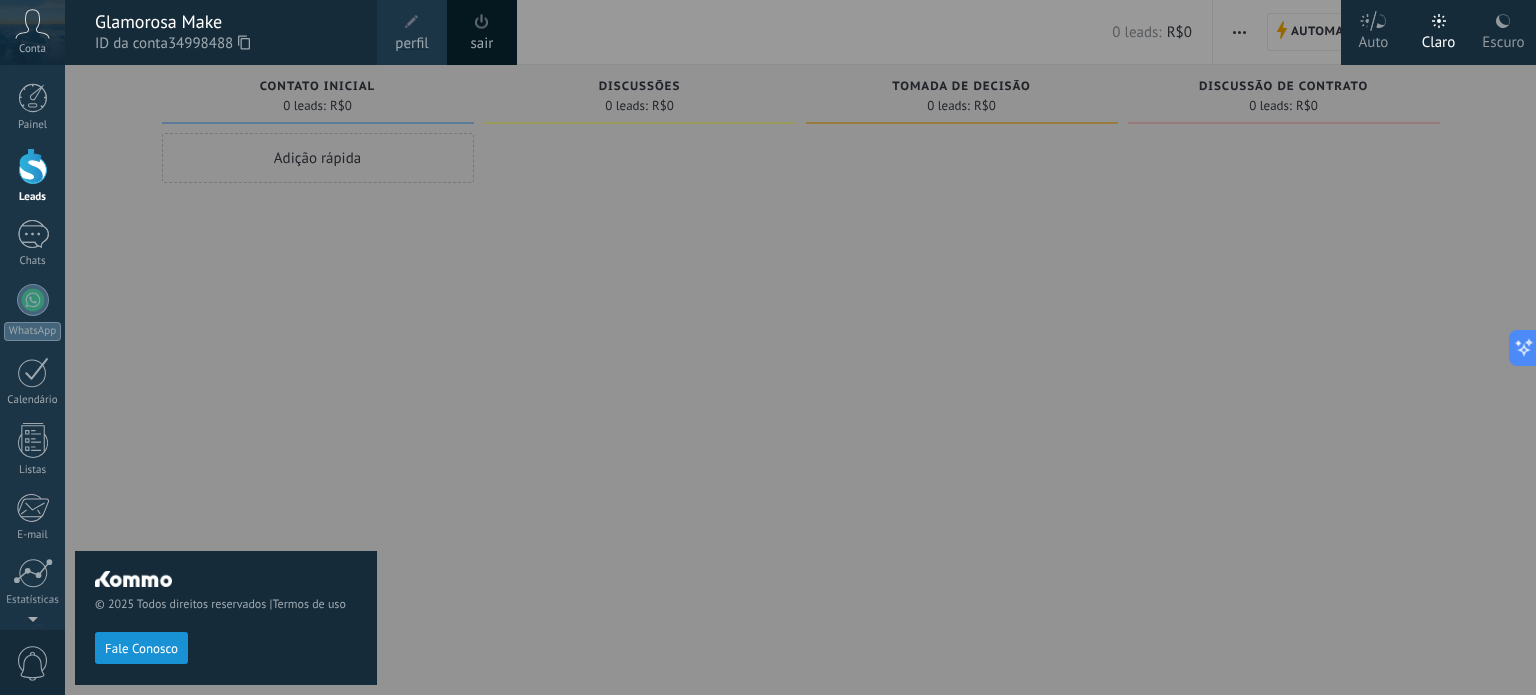 click at bounding box center [833, 347] 